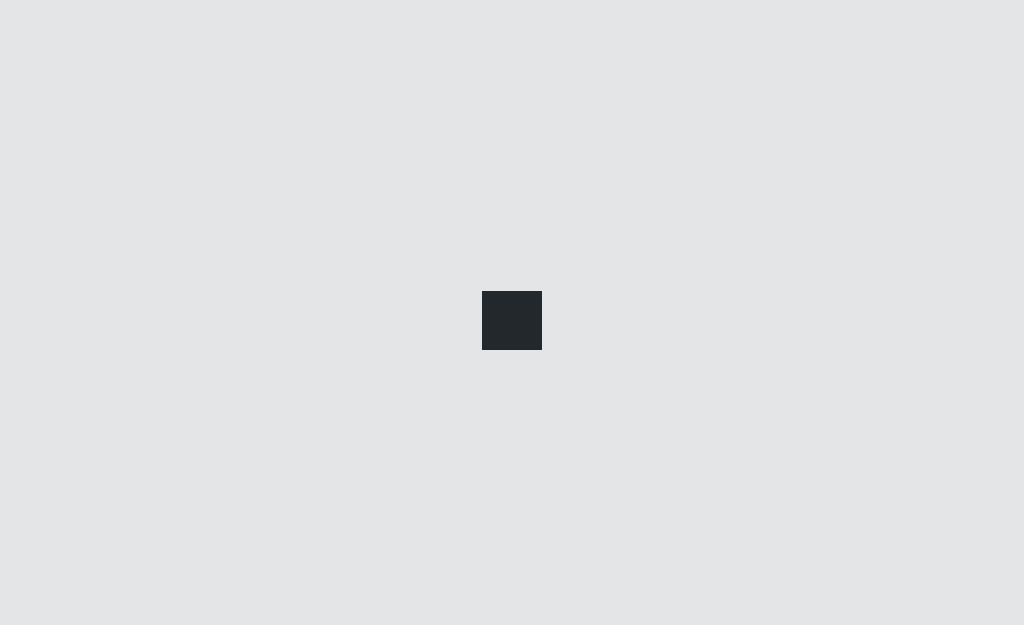 scroll, scrollTop: 0, scrollLeft: 0, axis: both 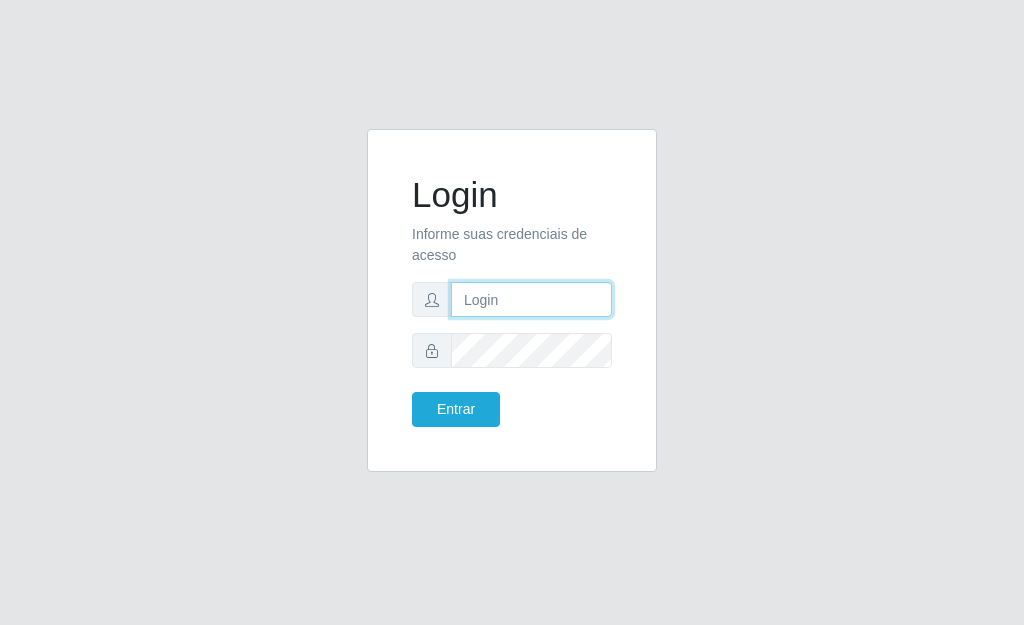 click at bounding box center (531, 299) 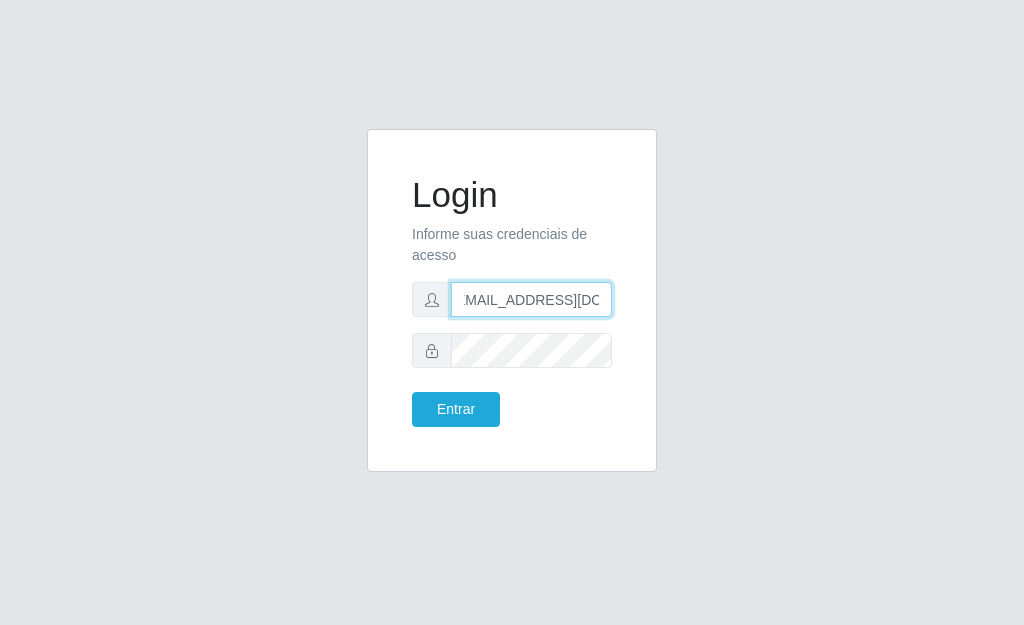 scroll, scrollTop: 0, scrollLeft: 24, axis: horizontal 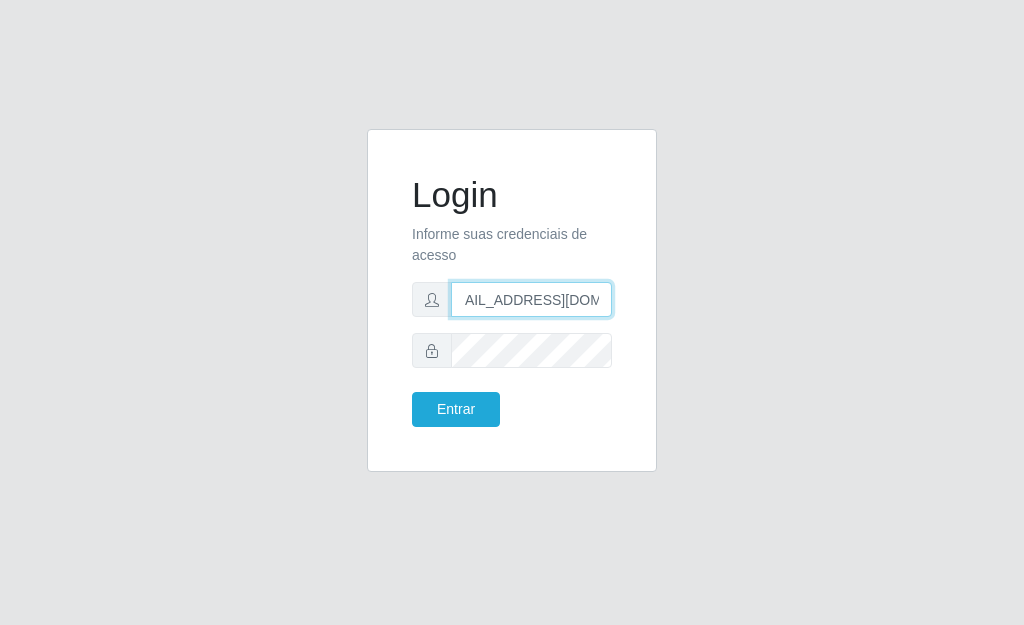 type on "[EMAIL_ADDRESS][DOMAIN_NAME]" 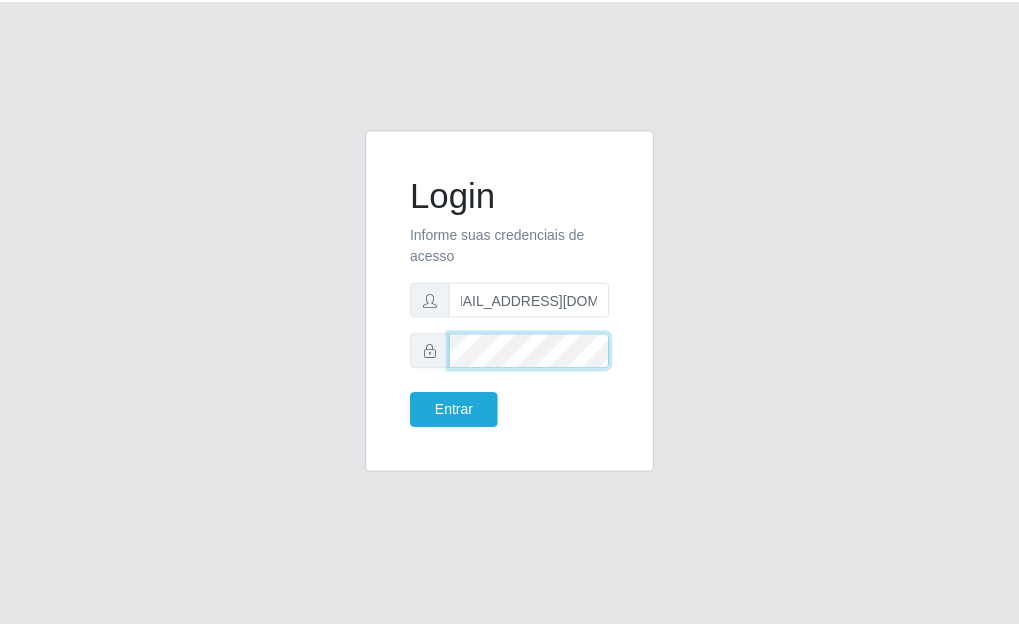 scroll, scrollTop: 0, scrollLeft: 0, axis: both 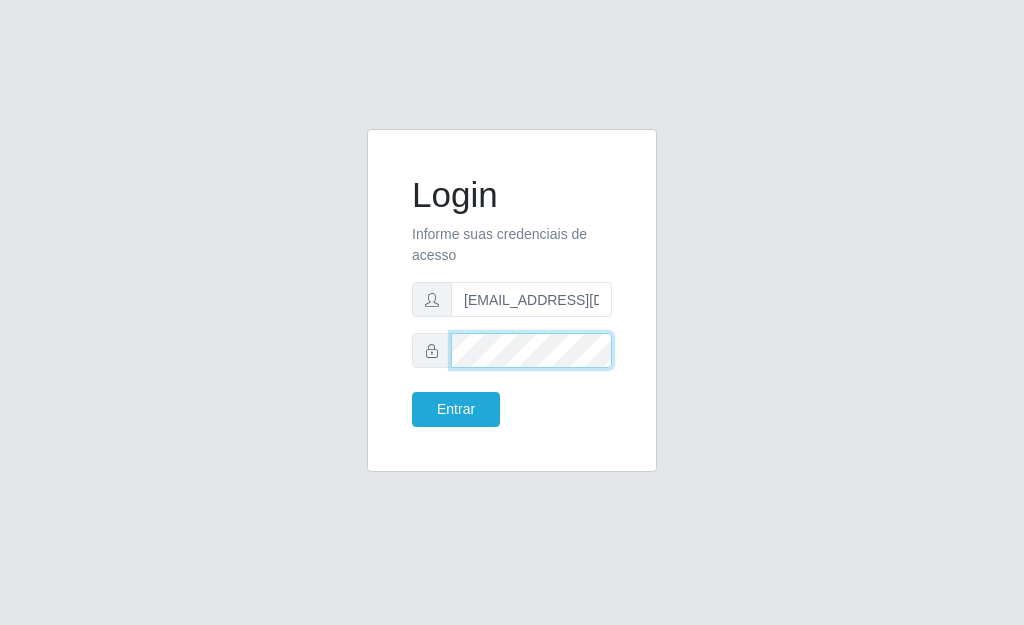 click on "Entrar" at bounding box center [456, 409] 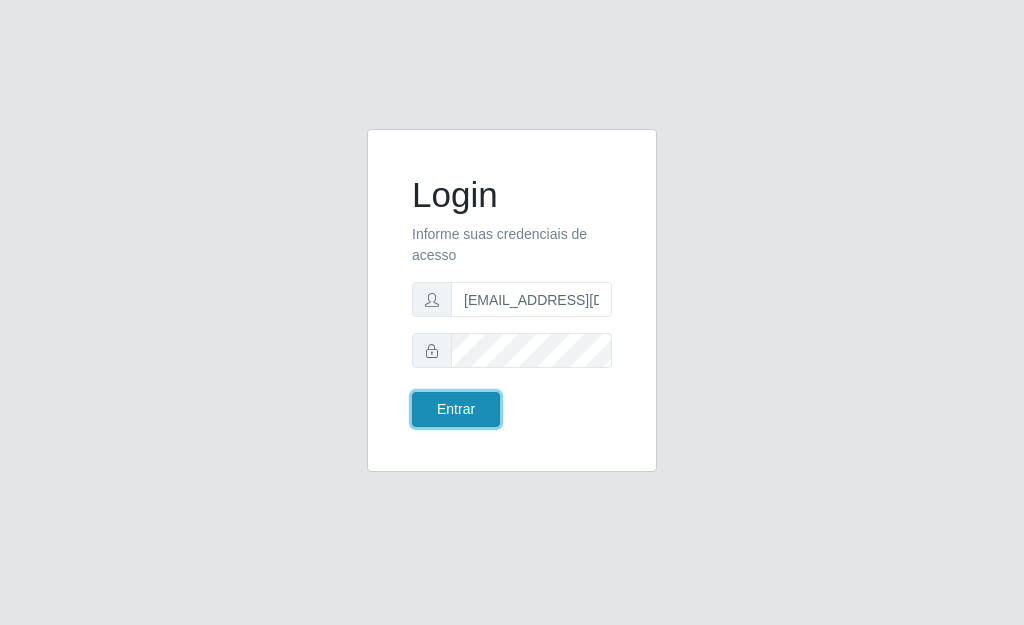 click on "Entrar" at bounding box center [456, 409] 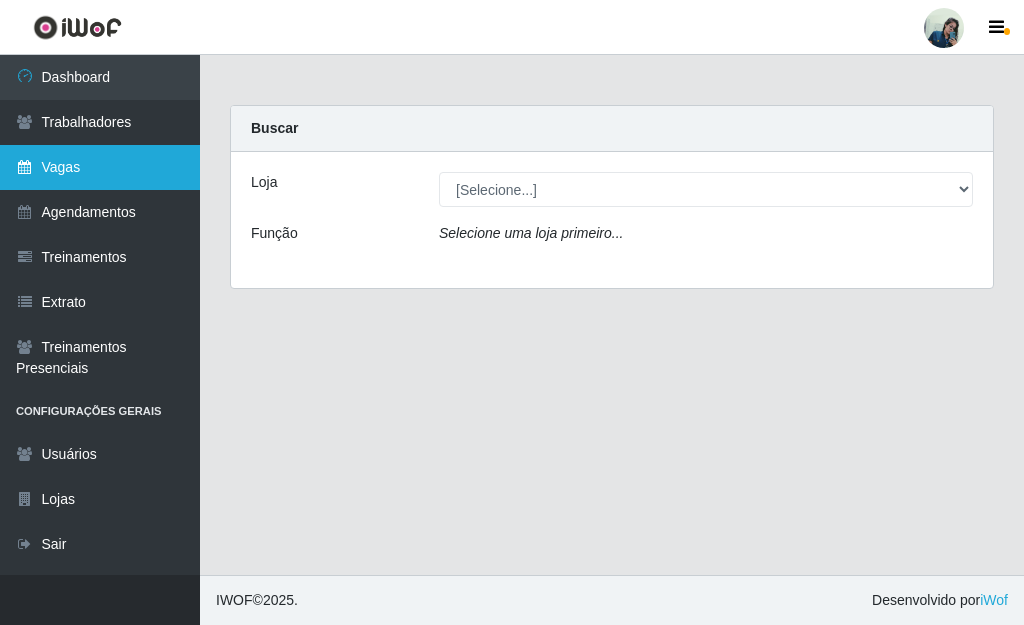 click on "Vagas" at bounding box center [100, 167] 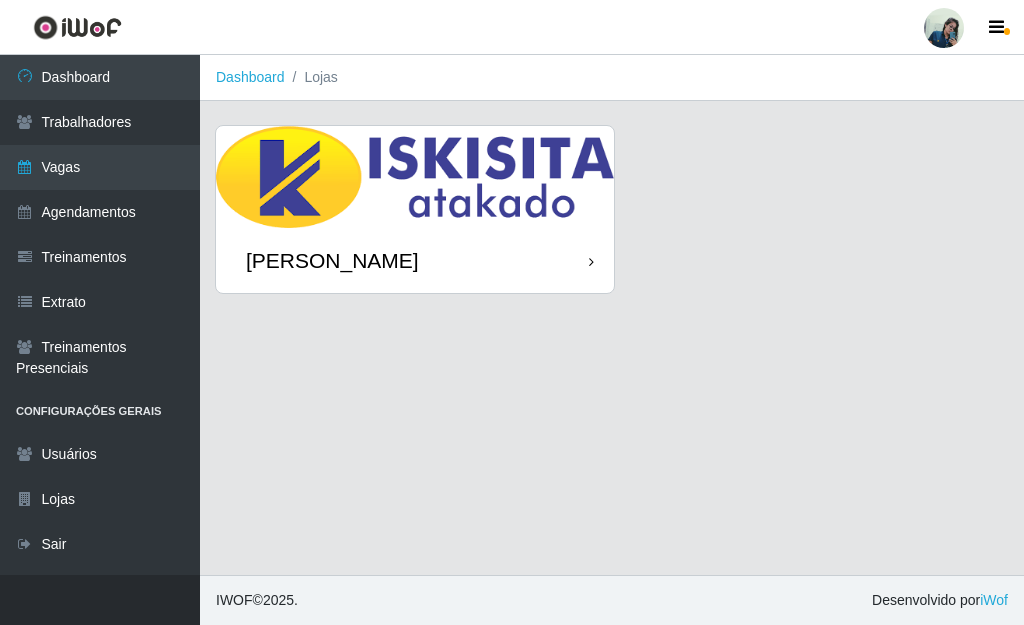 click at bounding box center [415, 177] 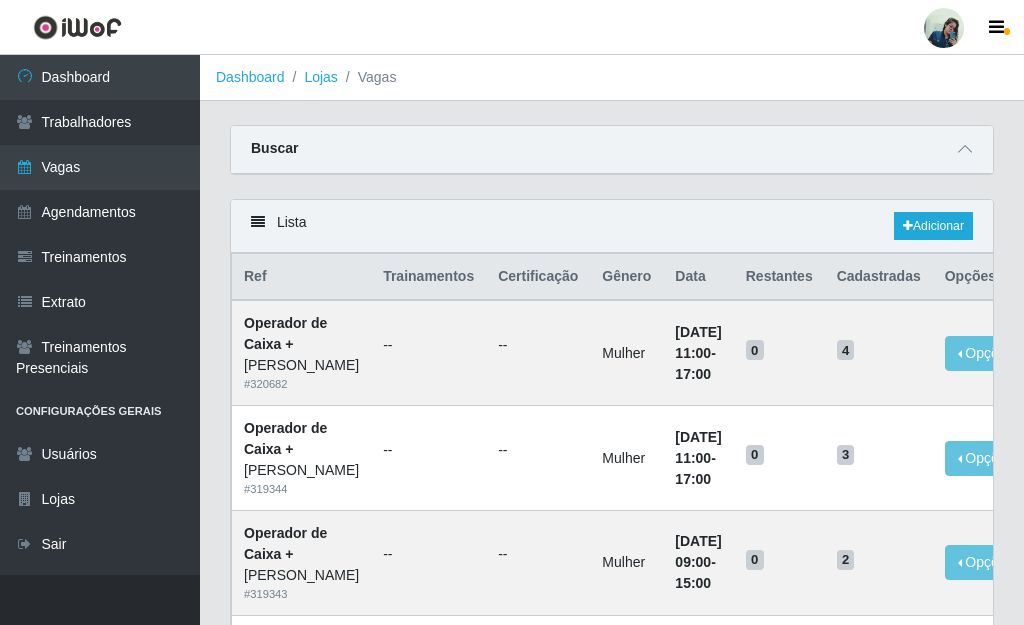 click on "Carregando...  Buscar Início em Término em Função Carregando... Sexo do Trabalhador [Selecione...]  Confirmar" at bounding box center (612, 162) 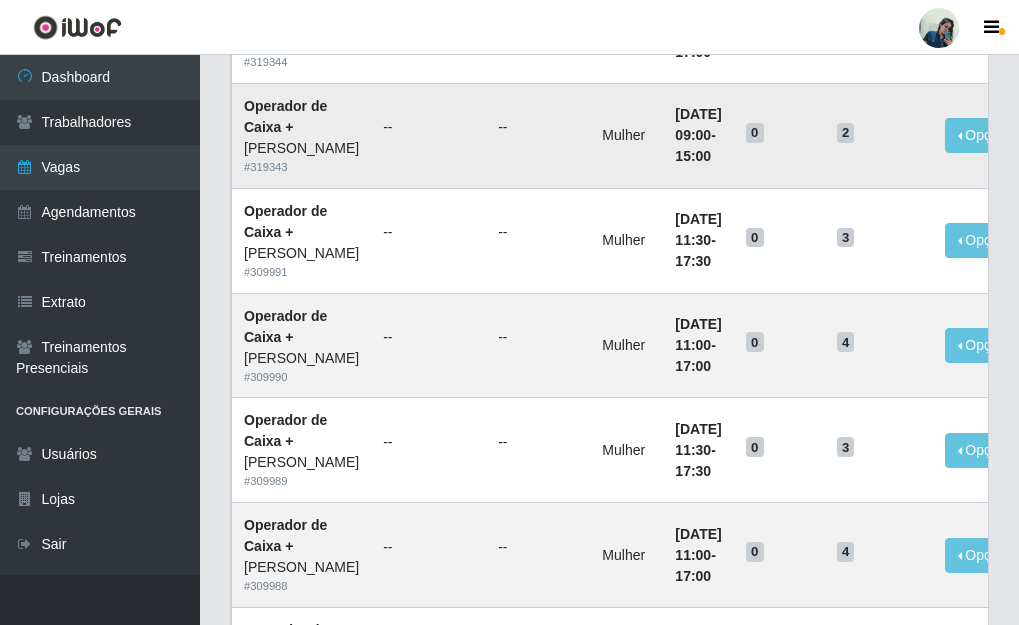 scroll, scrollTop: 0, scrollLeft: 0, axis: both 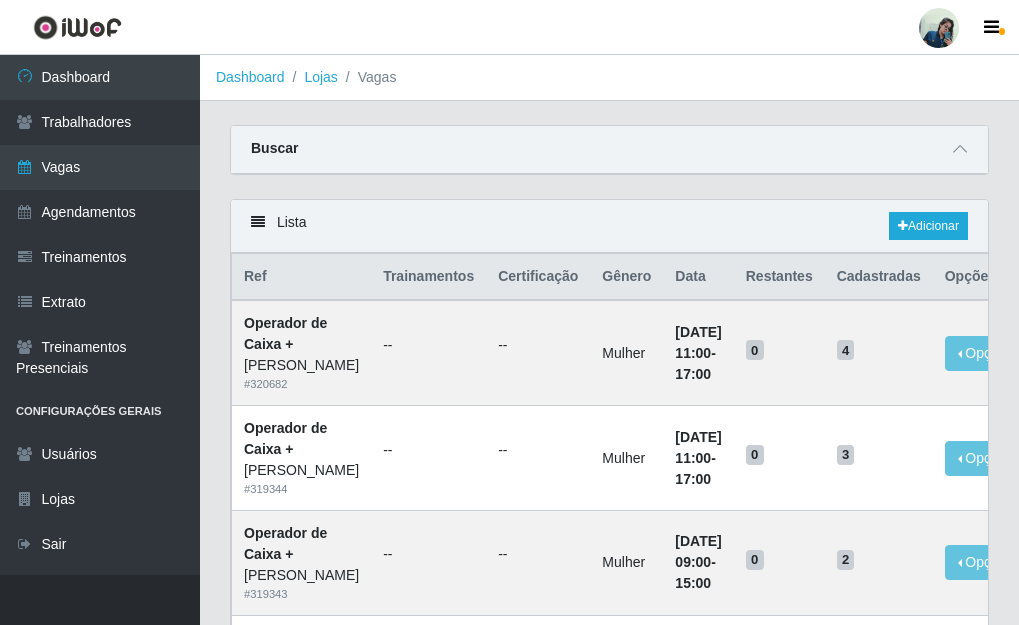 drag, startPoint x: 978, startPoint y: 6, endPoint x: 635, endPoint y: 87, distance: 352.4344 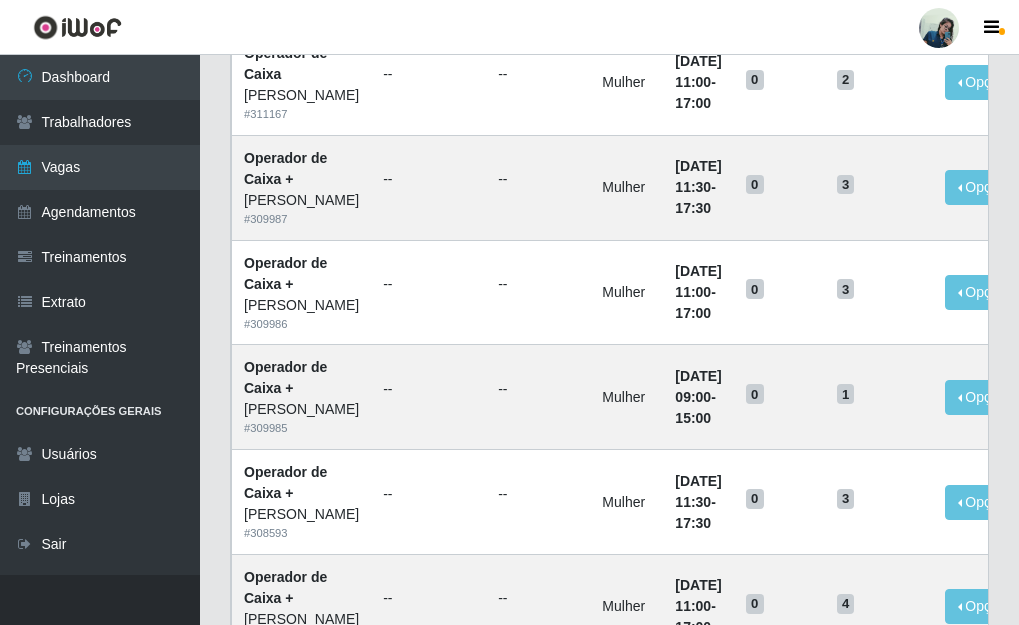 scroll, scrollTop: 0, scrollLeft: 0, axis: both 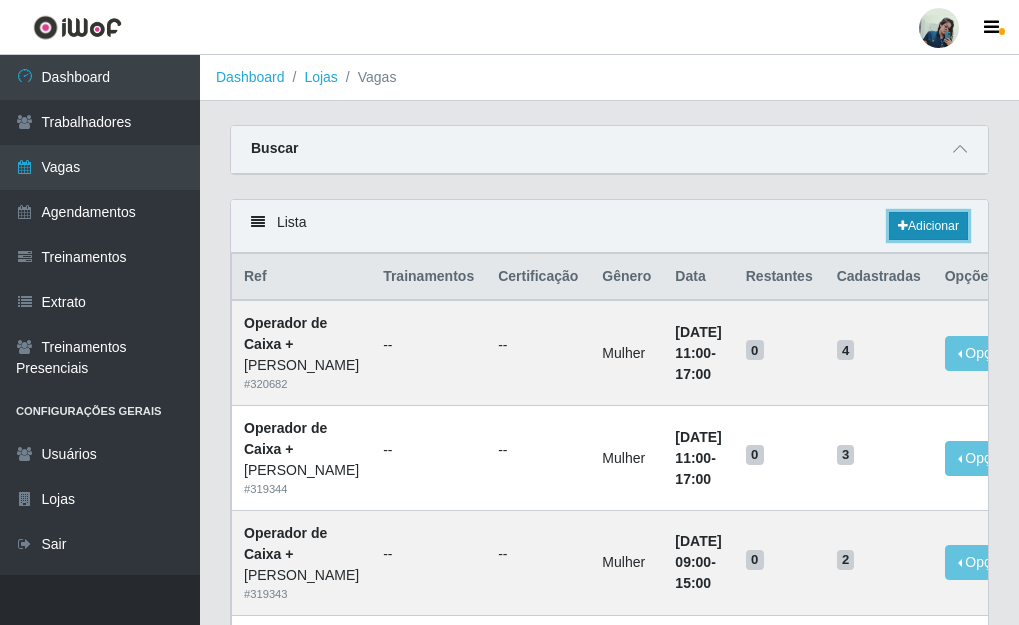 click on "Adicionar" at bounding box center [928, 226] 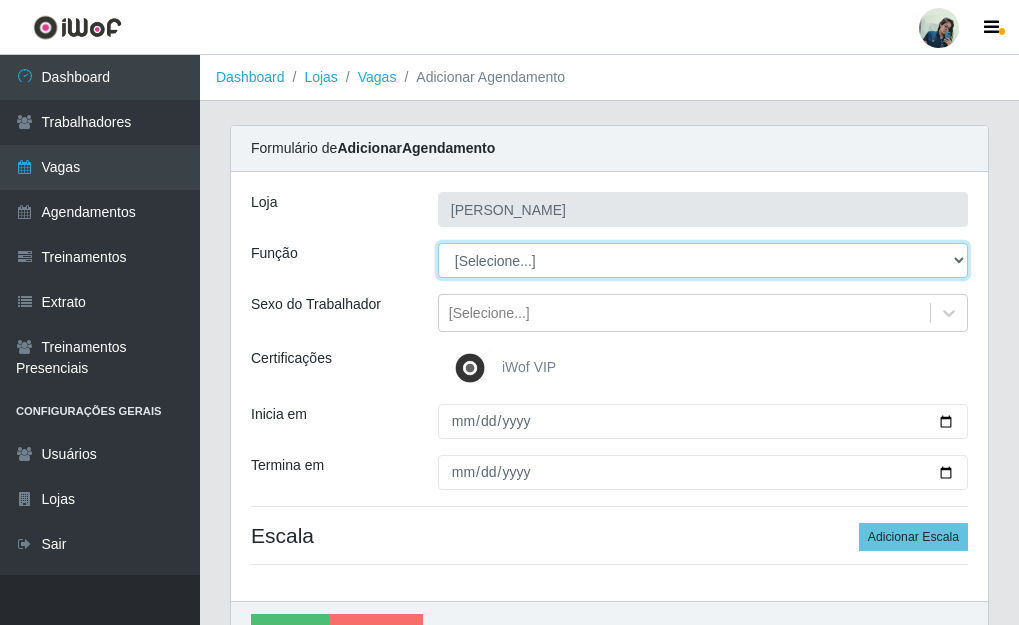 click on "[Selecione...] Auxiliar de Estacionamento Auxiliar de Estacionamento + Auxiliar de Estacionamento ++ Auxiliar de Estoque Auxiliar de Estoque + Auxiliar de Estoque ++ Embalador Embalador + Embalador ++ Operador de Caixa Operador de Caixa + Operador de Caixa ++ Repositor  Repositor + Repositor ++" at bounding box center [703, 260] 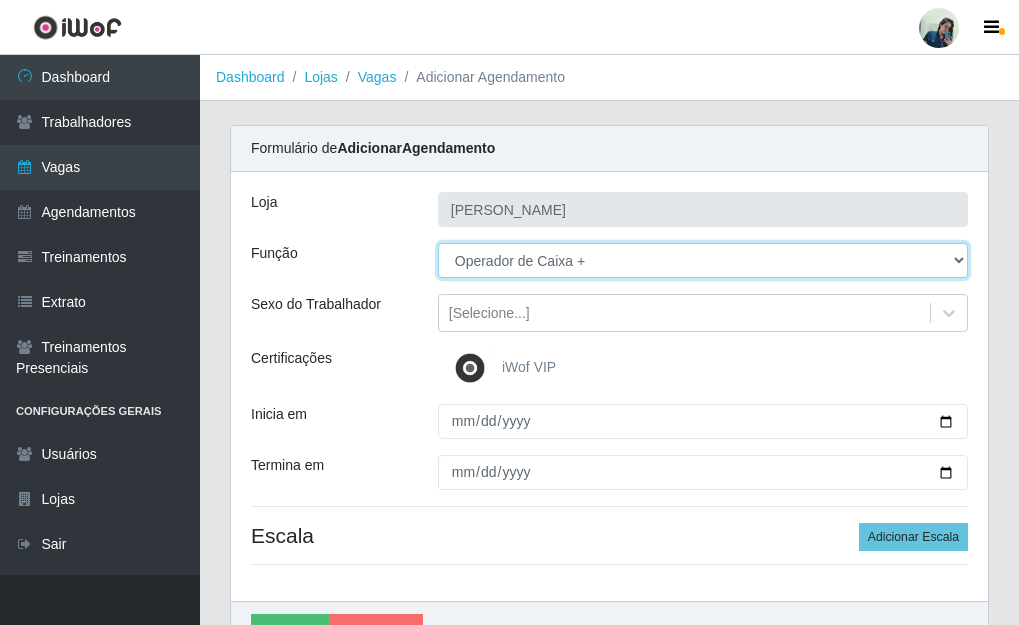 click on "[Selecione...] Auxiliar de Estacionamento Auxiliar de Estacionamento + Auxiliar de Estacionamento ++ Auxiliar de Estoque Auxiliar de Estoque + Auxiliar de Estoque ++ Embalador Embalador + Embalador ++ Operador de Caixa Operador de Caixa + Operador de Caixa ++ Repositor  Repositor + Repositor ++" at bounding box center (703, 260) 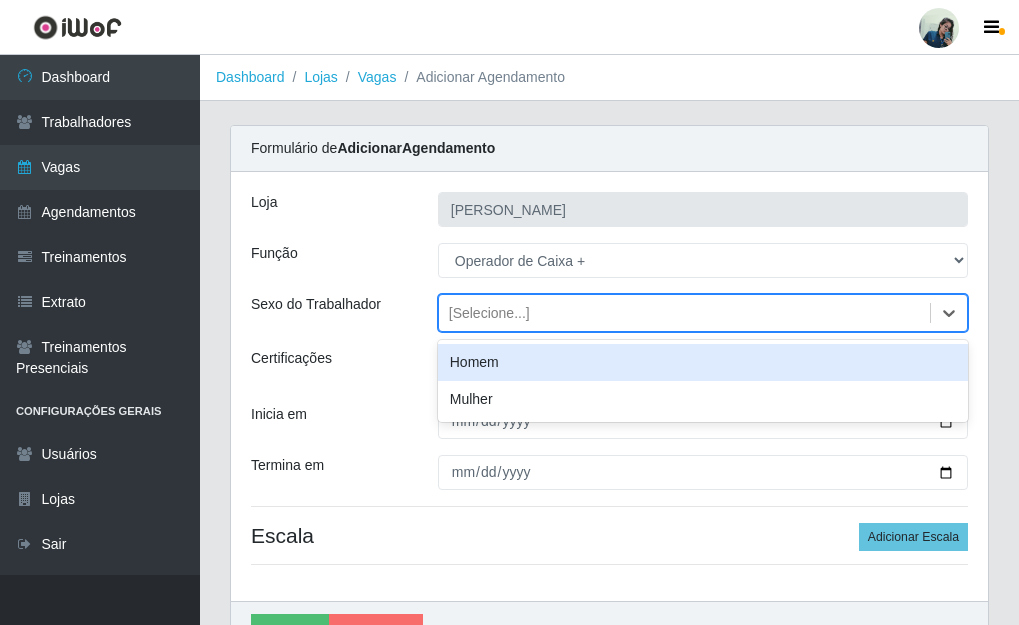 click on "[Selecione...]" at bounding box center (684, 313) 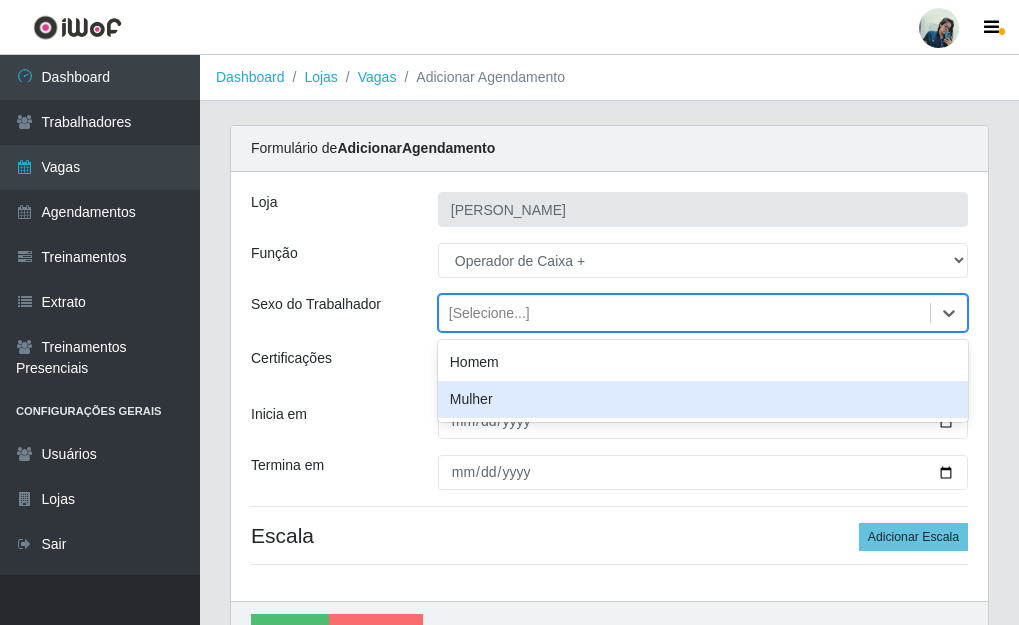 click on "Mulher" at bounding box center (703, 399) 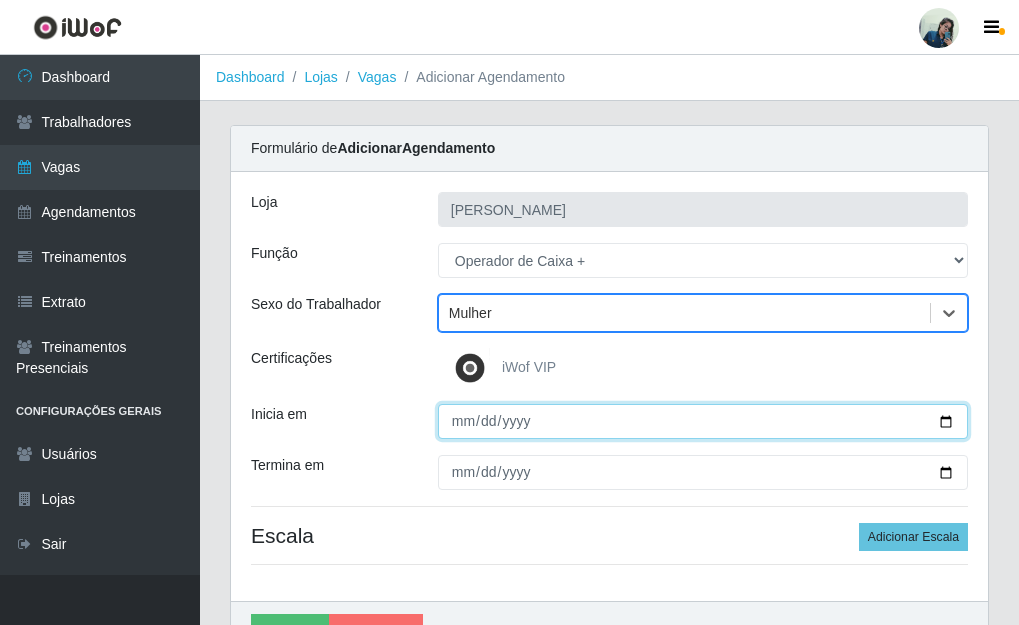 click on "Inicia em" at bounding box center (703, 421) 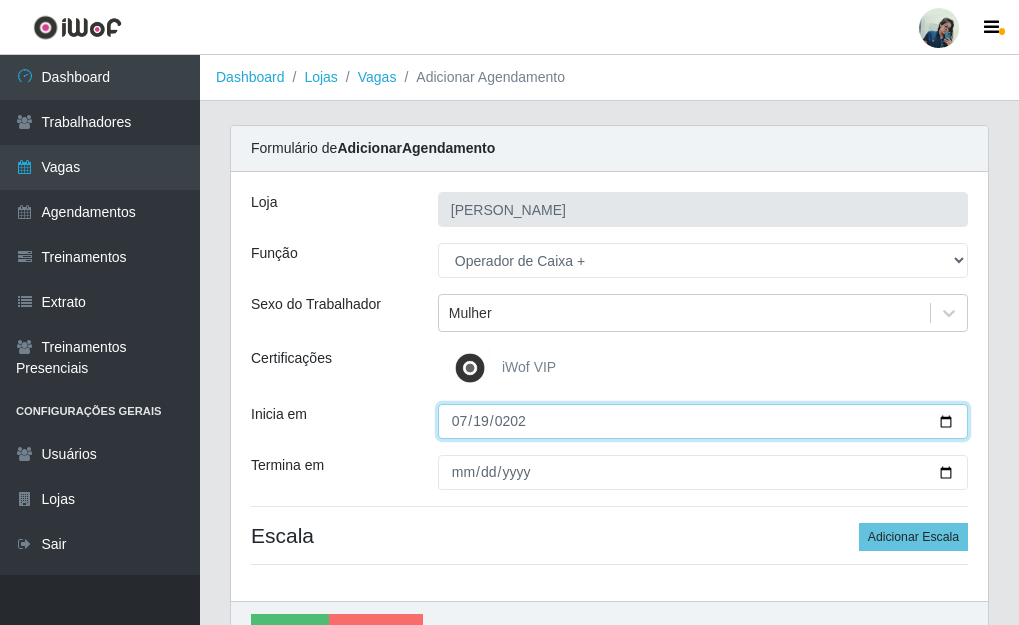type on "[DATE]" 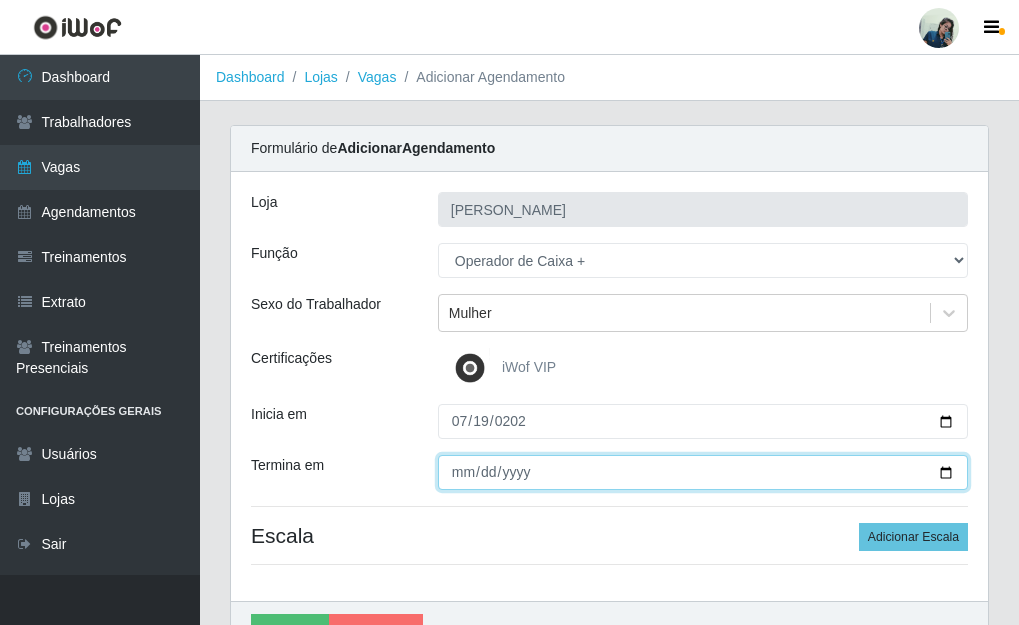 click on "Termina em" at bounding box center [703, 472] 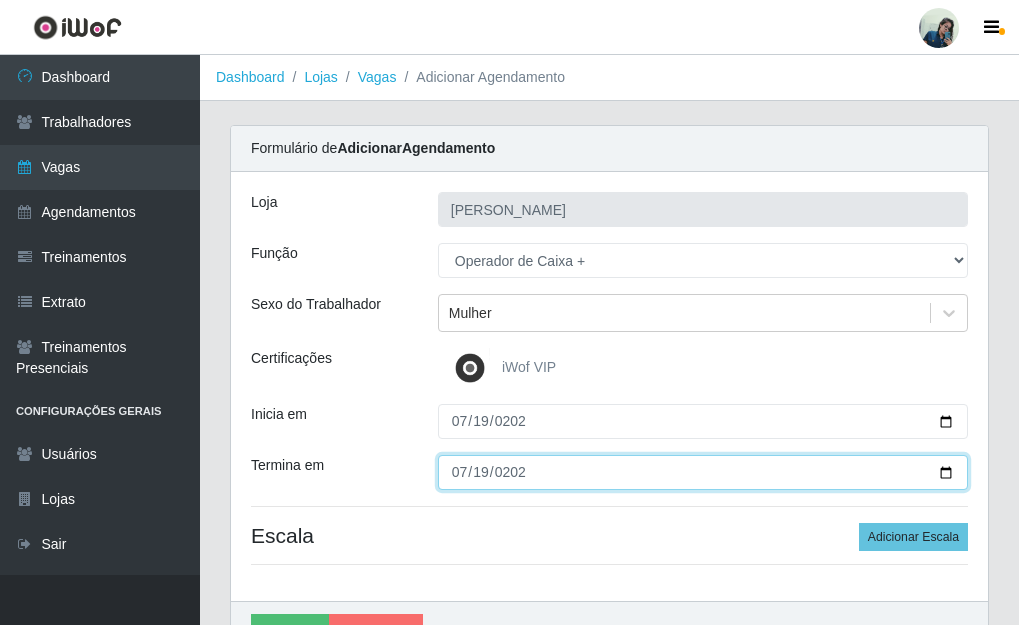 type on "[DATE]" 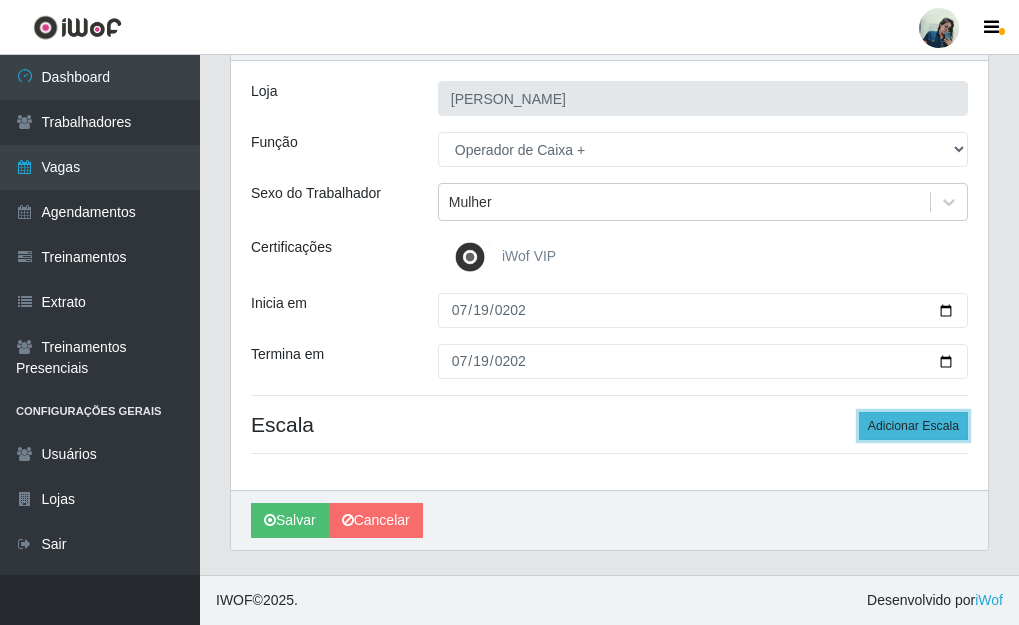 click on "Adicionar Escala" at bounding box center [913, 426] 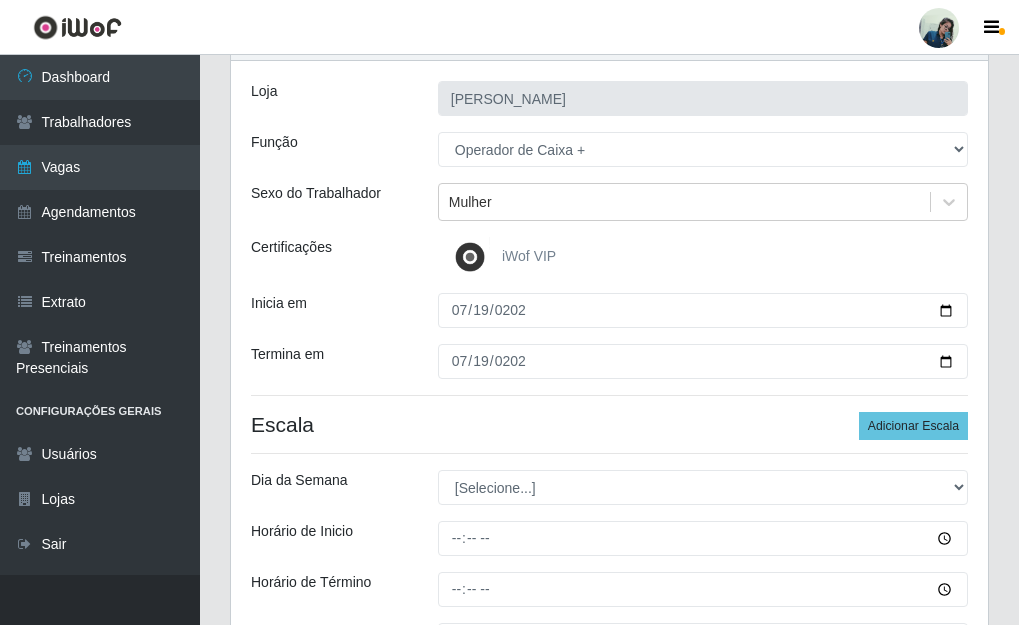 click on "Escala Adicionar Escala" at bounding box center (609, 424) 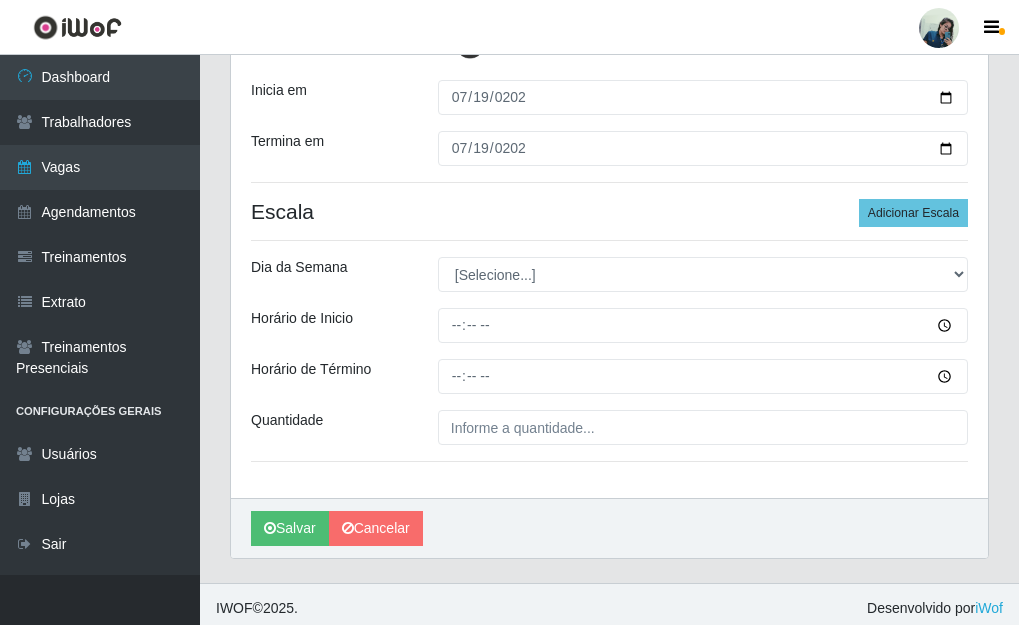 scroll, scrollTop: 332, scrollLeft: 0, axis: vertical 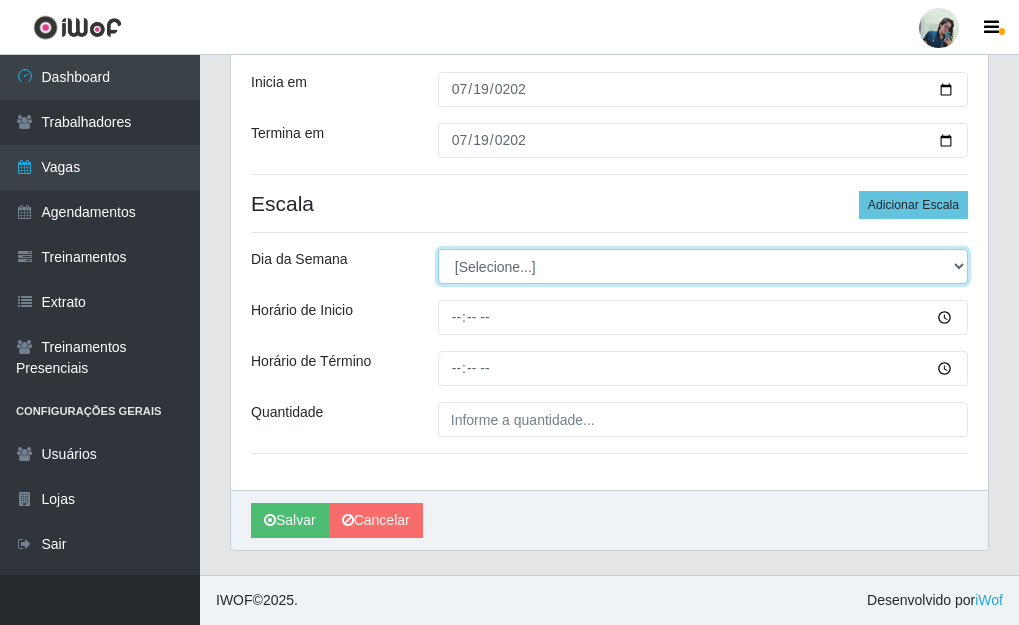 click on "[Selecione...] Segunda Terça Quarta Quinta Sexta Sábado Domingo" at bounding box center [703, 266] 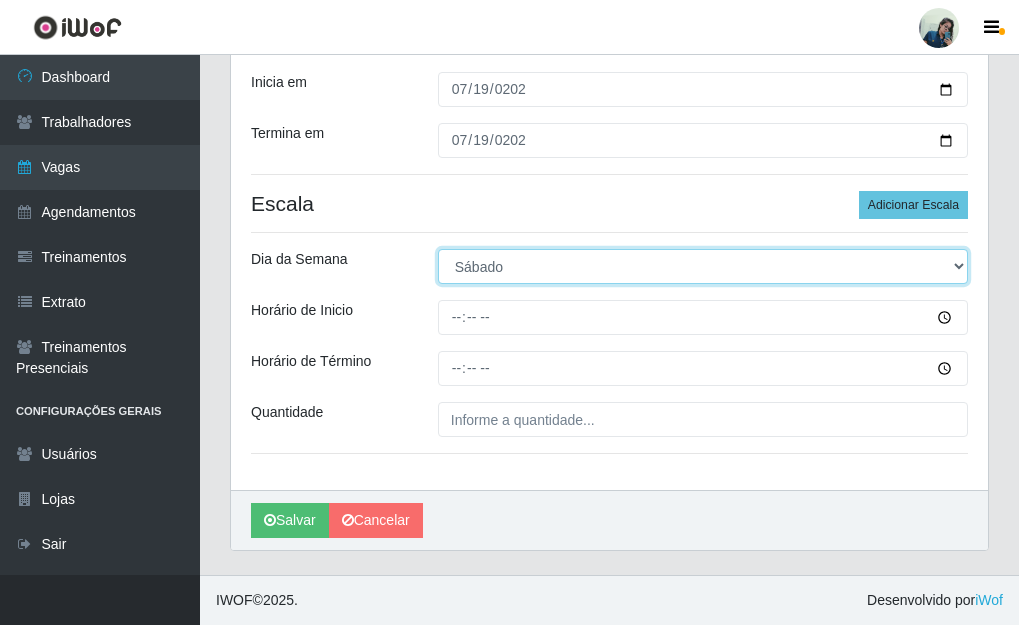 click on "[Selecione...] Segunda Terça Quarta Quinta Sexta Sábado Domingo" at bounding box center [703, 266] 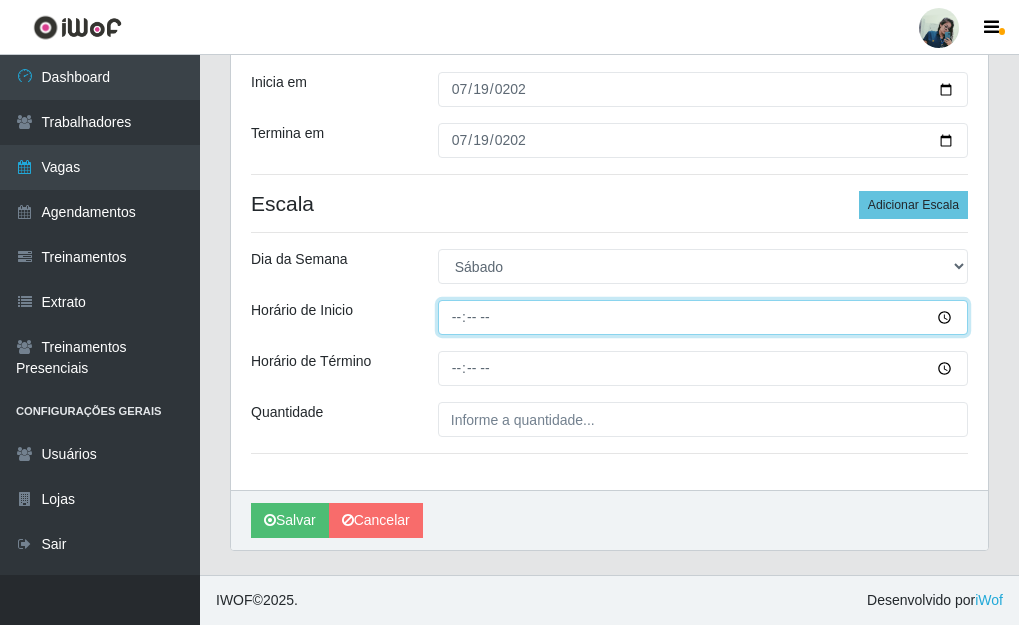 click on "Horário de Inicio" at bounding box center [703, 317] 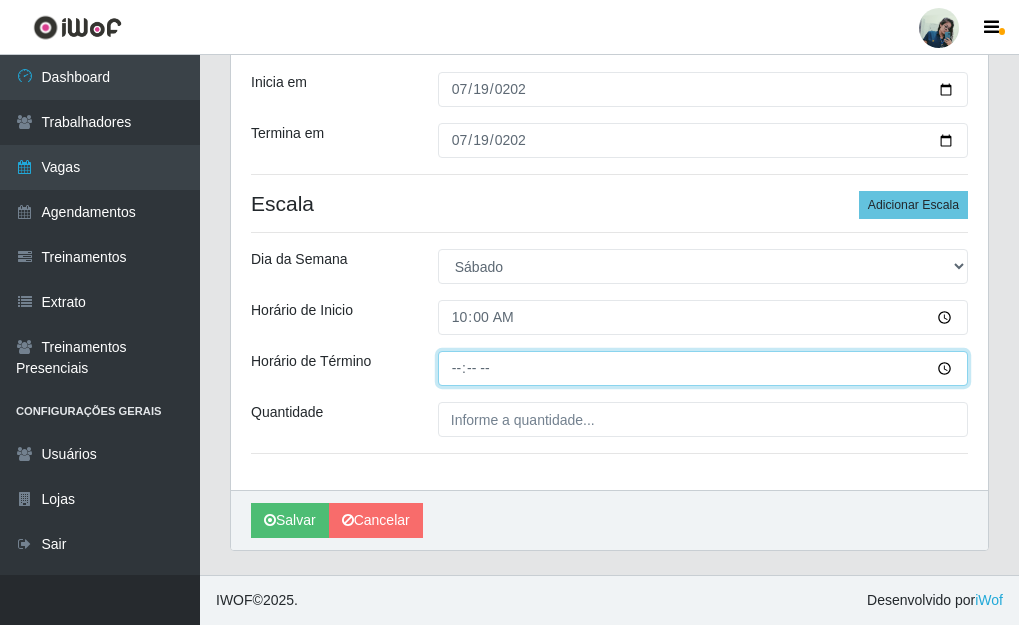 click on "Horário de Término" at bounding box center [703, 368] 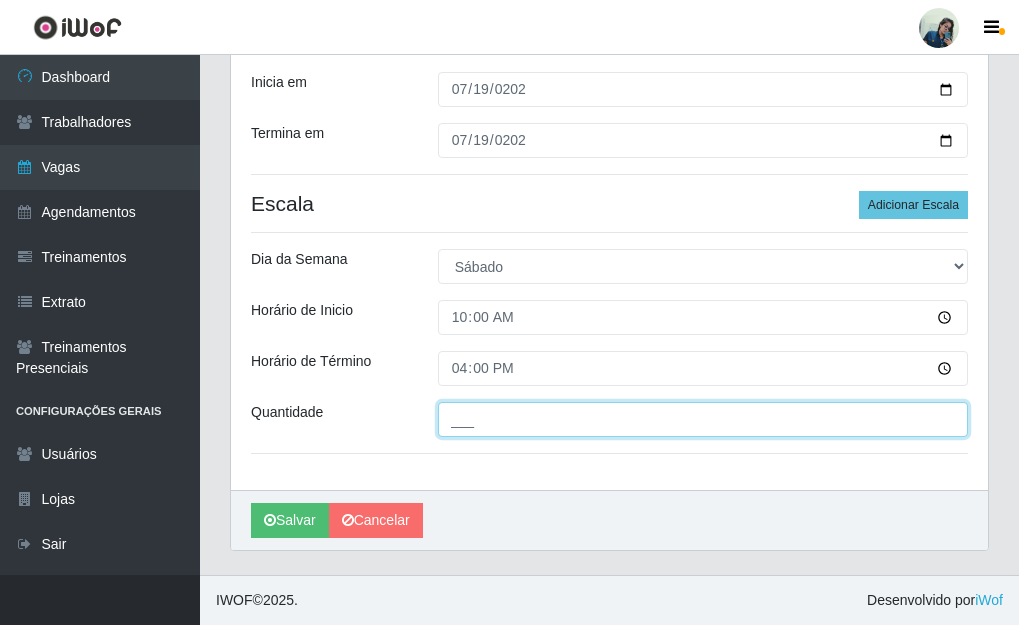 click on "___" at bounding box center (703, 419) 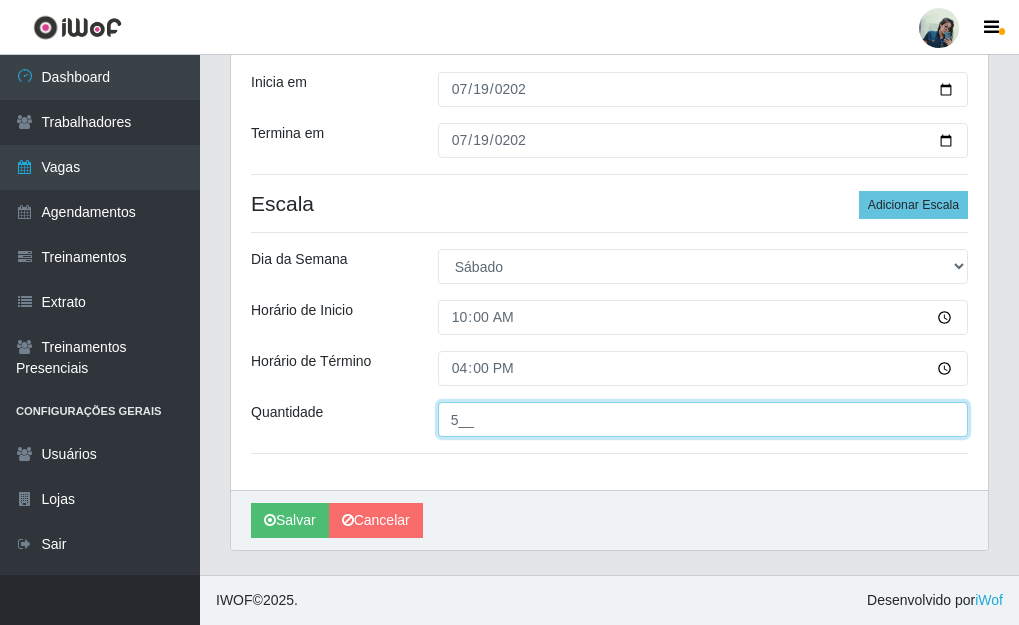 type on "5__" 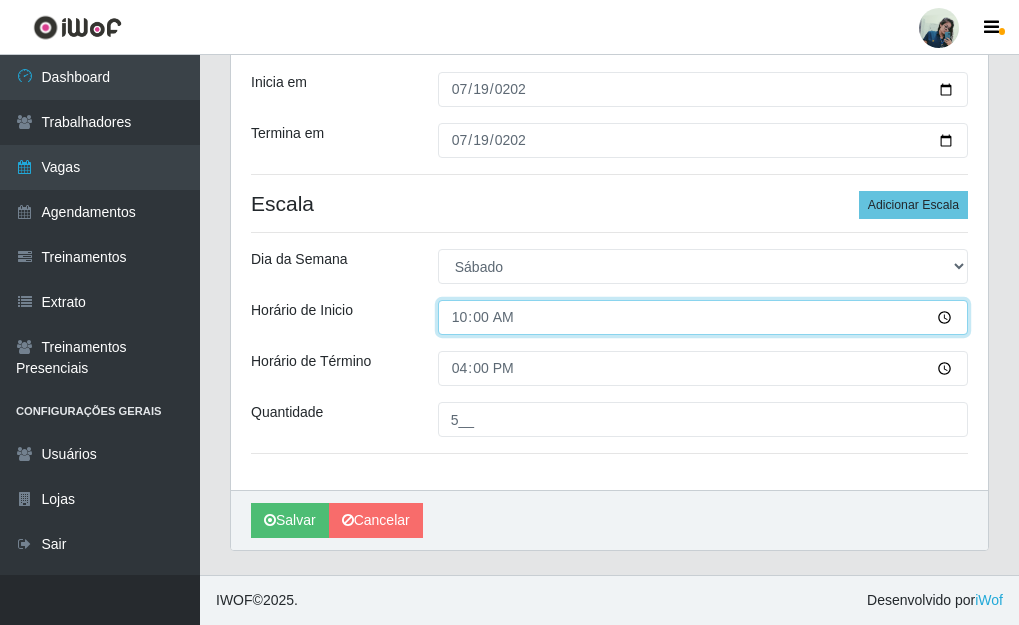 click on "10:00" at bounding box center (703, 317) 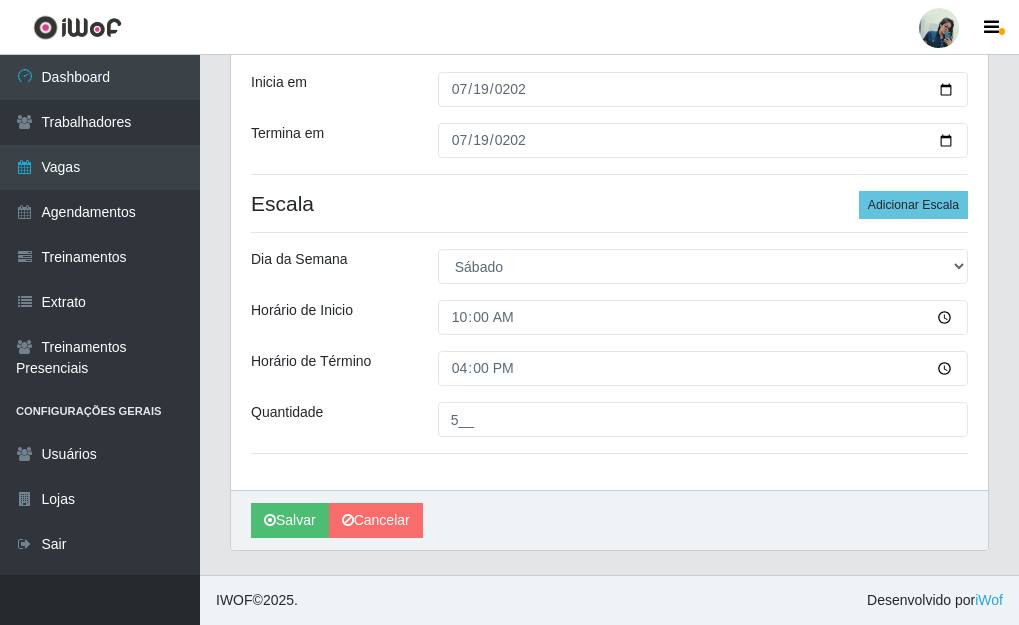 click on "Horário de Inicio" at bounding box center (329, 317) 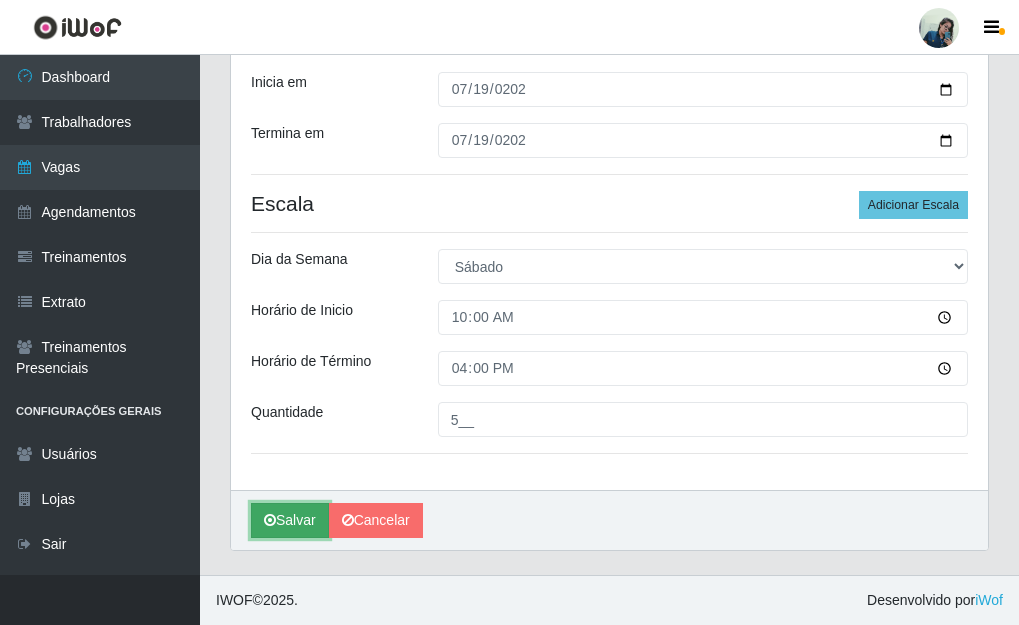 click on "Salvar" at bounding box center [290, 520] 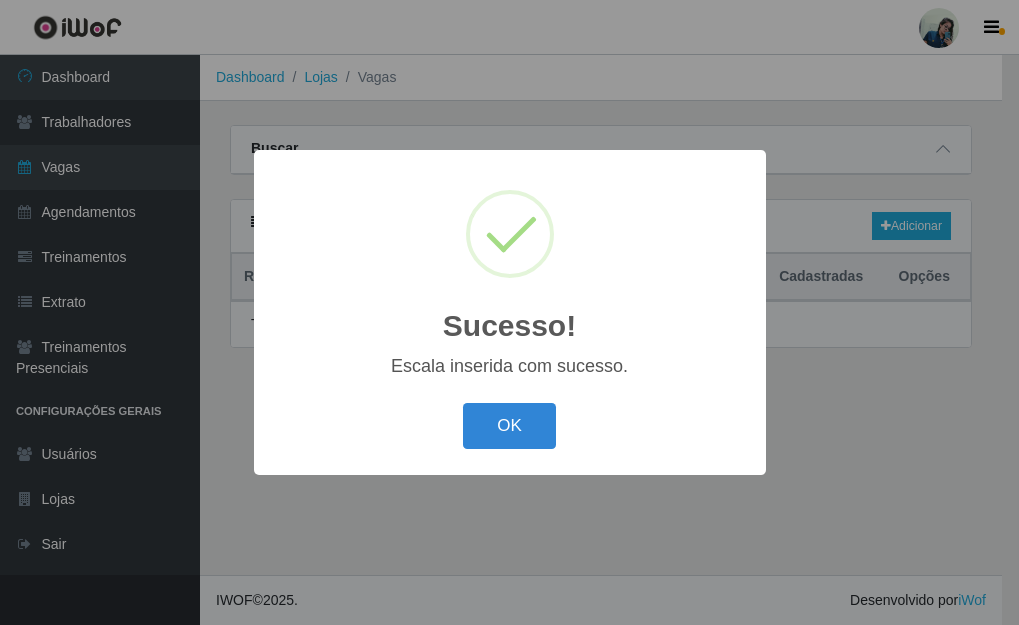 scroll, scrollTop: 0, scrollLeft: 0, axis: both 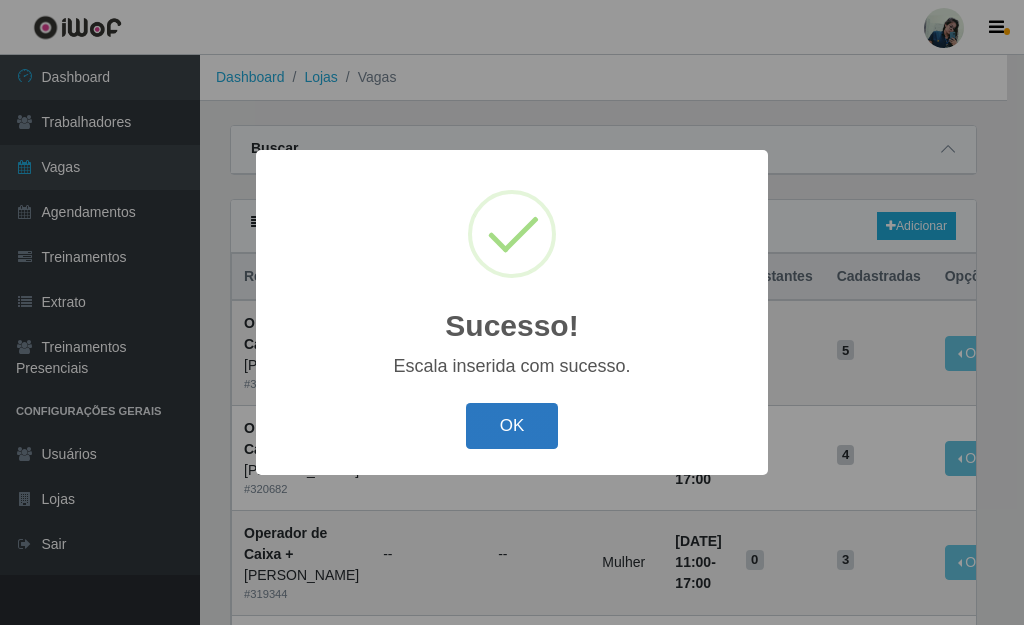 click on "OK" at bounding box center [512, 426] 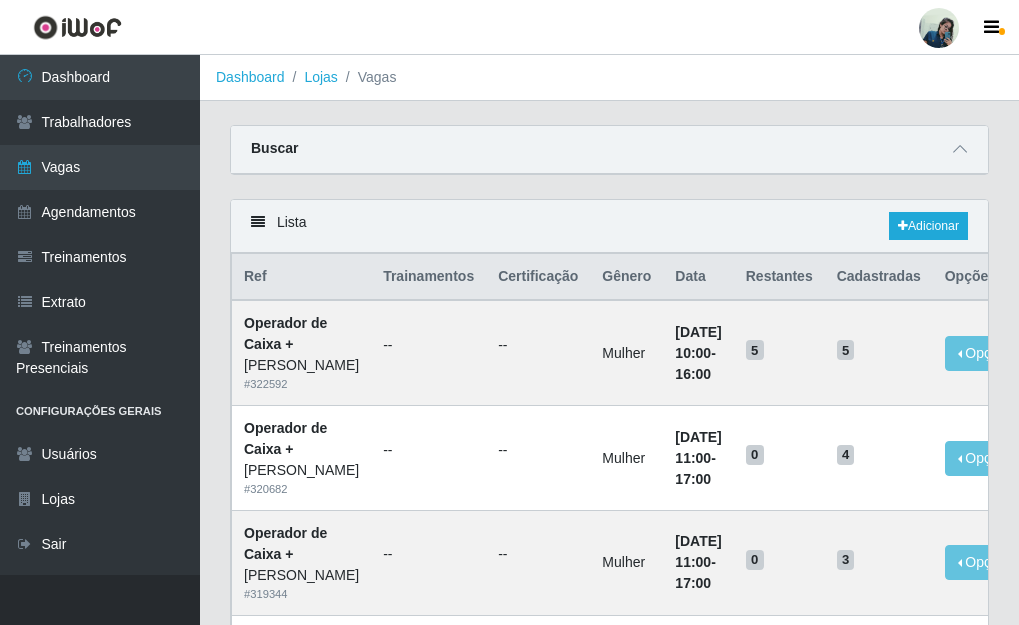click at bounding box center (77, 27) 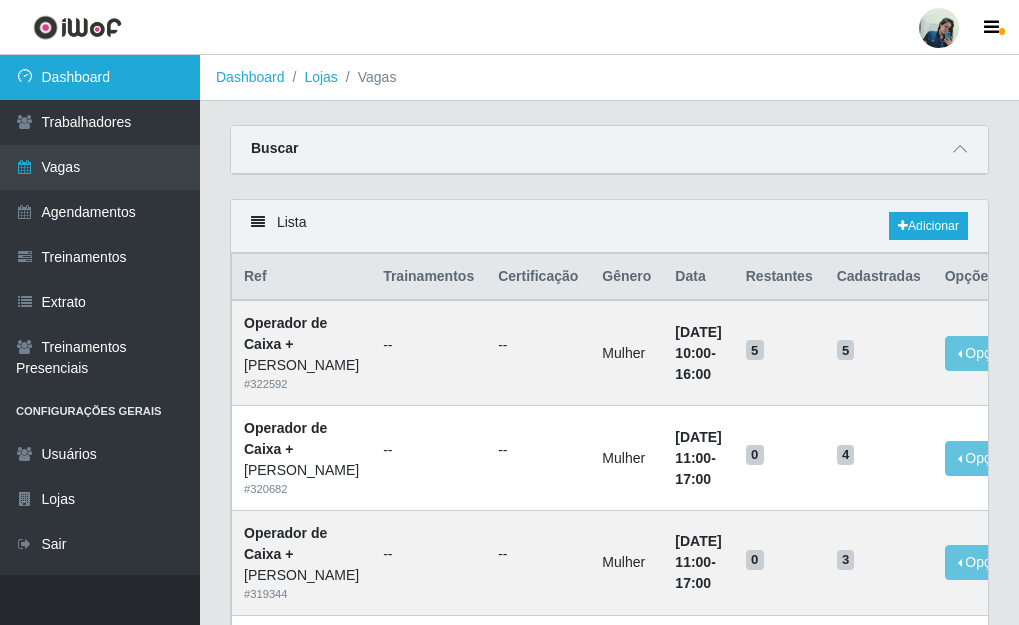 click on "Dashboard" at bounding box center (100, 77) 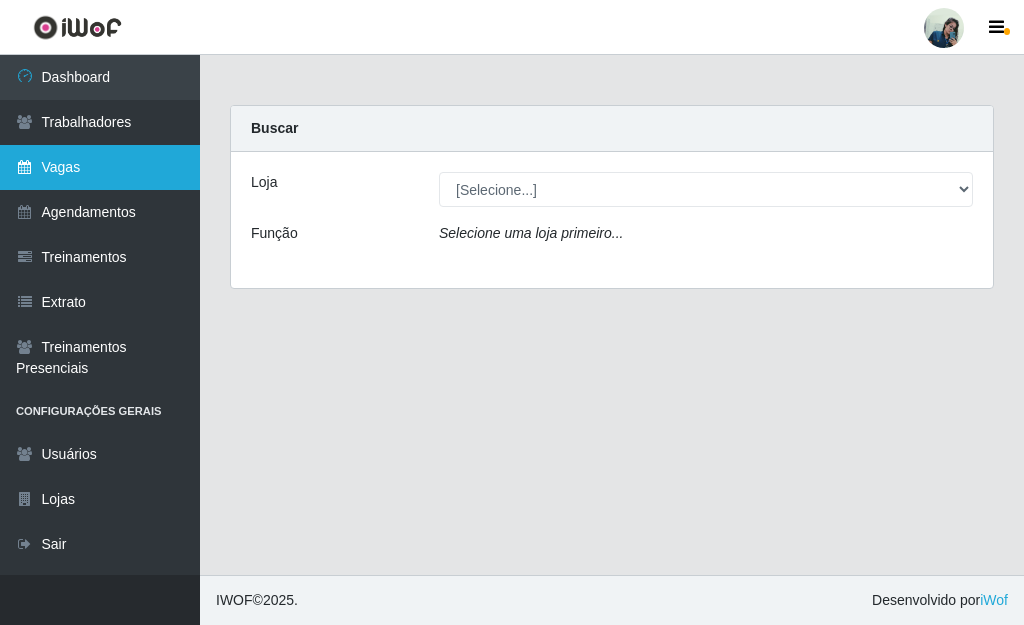 click on "Vagas" at bounding box center [100, 167] 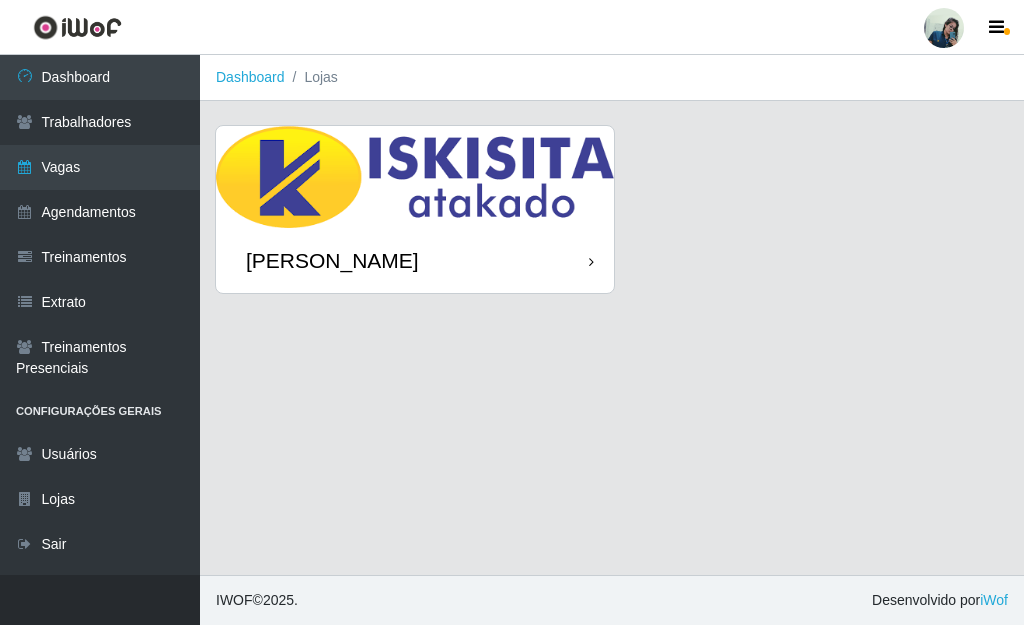 click at bounding box center [415, 177] 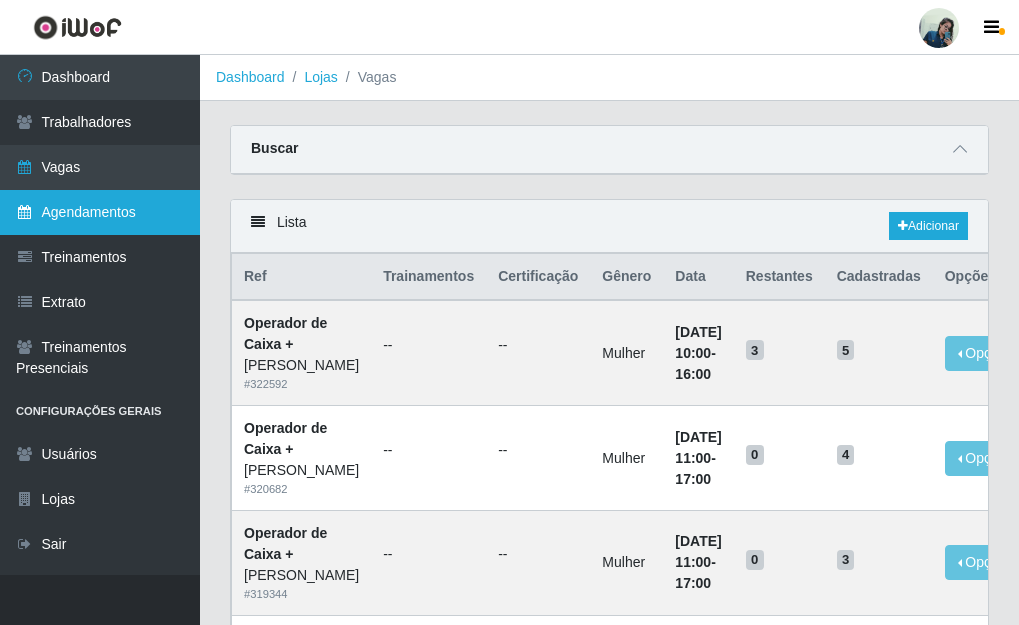 click on "Agendamentos" at bounding box center (100, 212) 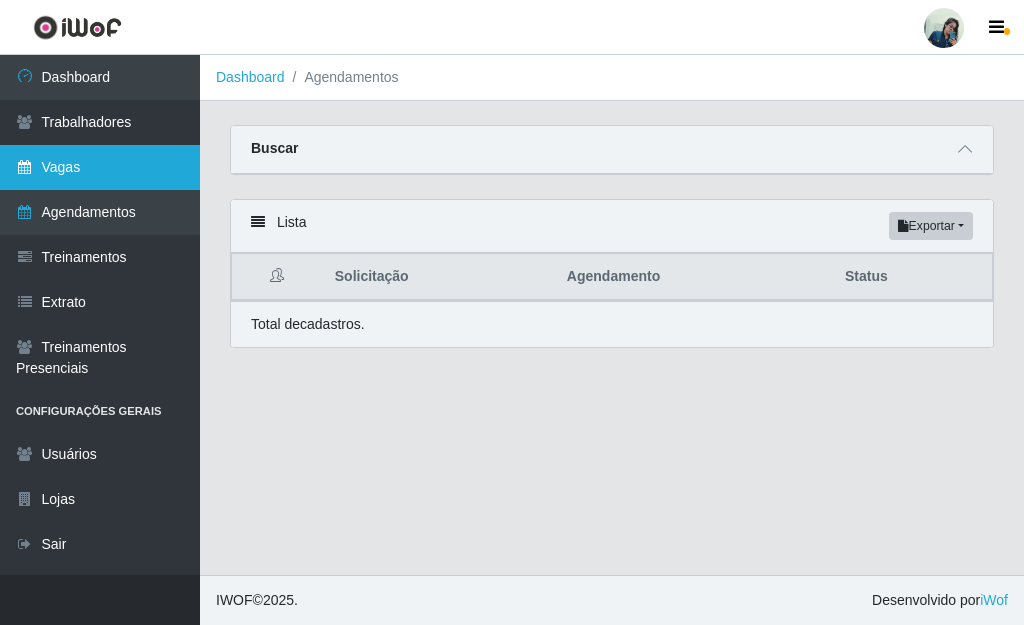 click at bounding box center [25, 167] 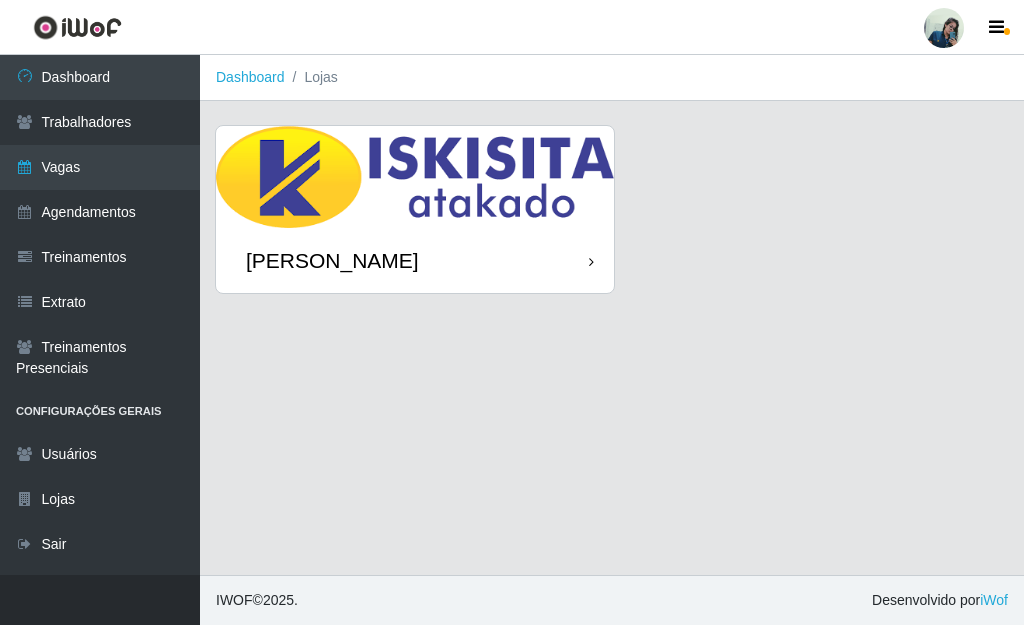 click at bounding box center [415, 177] 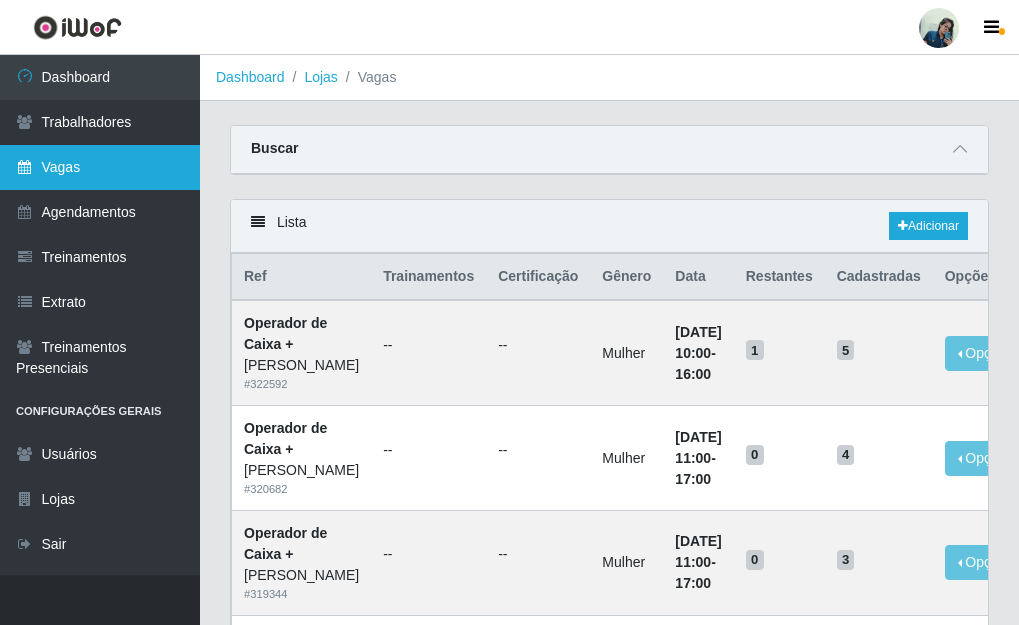 click on "Vagas" at bounding box center (100, 167) 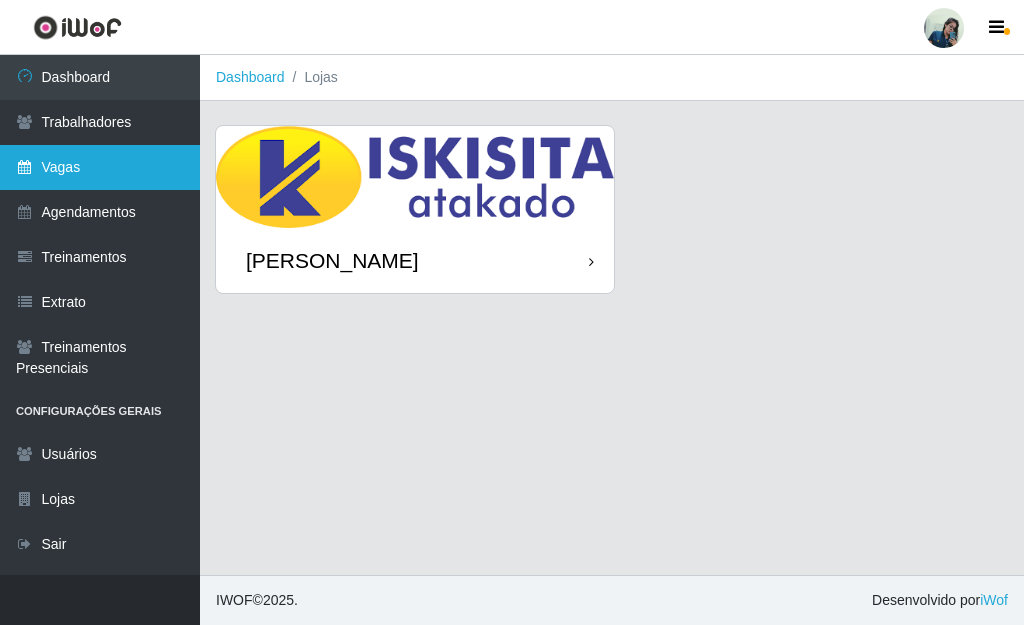 click on "Vagas" at bounding box center [100, 167] 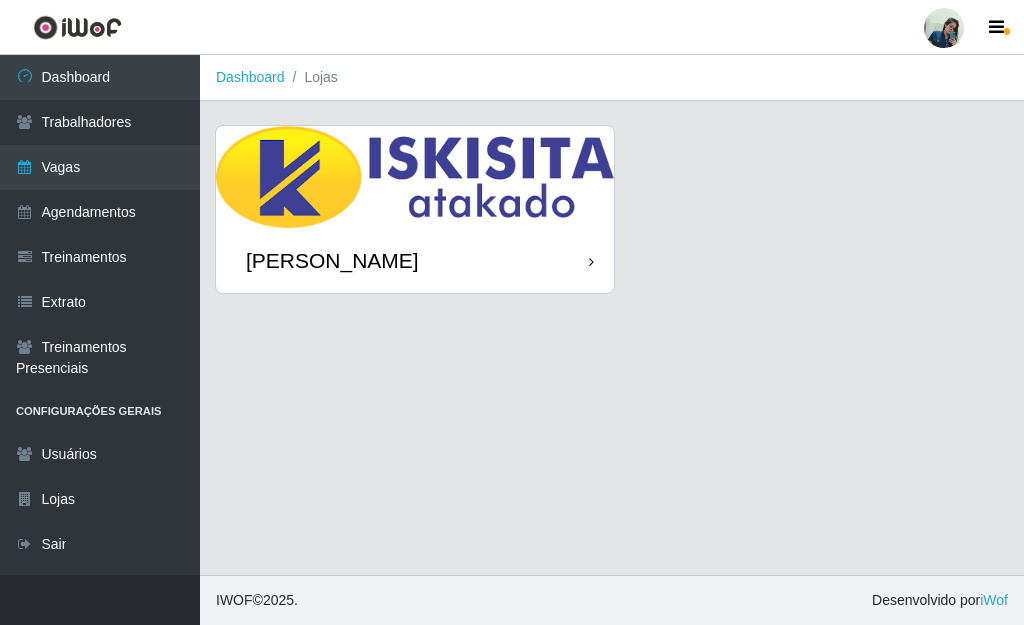click at bounding box center [415, 177] 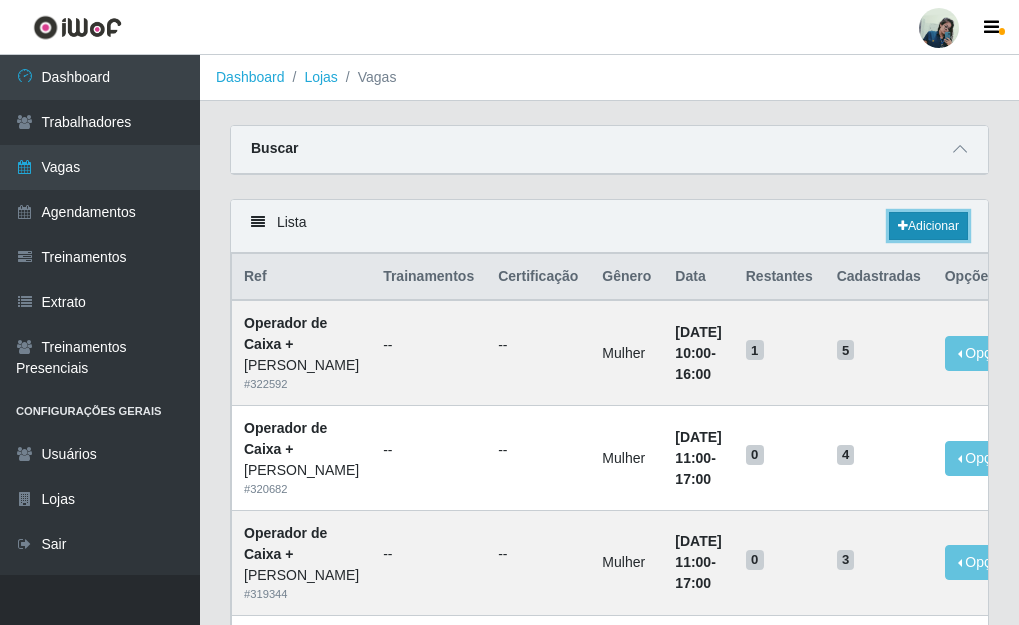 click on "Adicionar" at bounding box center (928, 226) 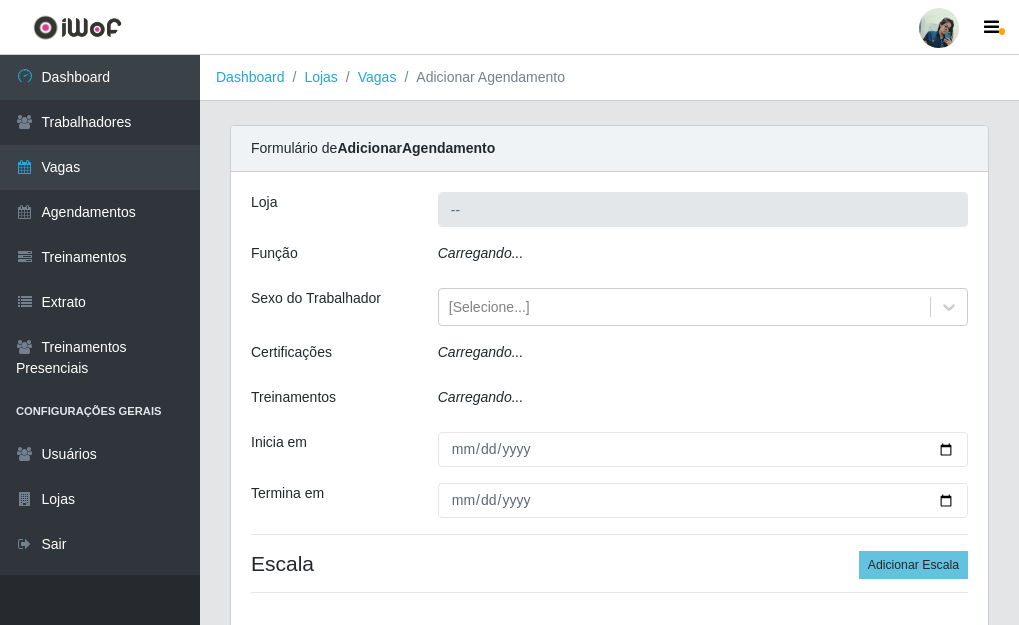 type on "[PERSON_NAME]" 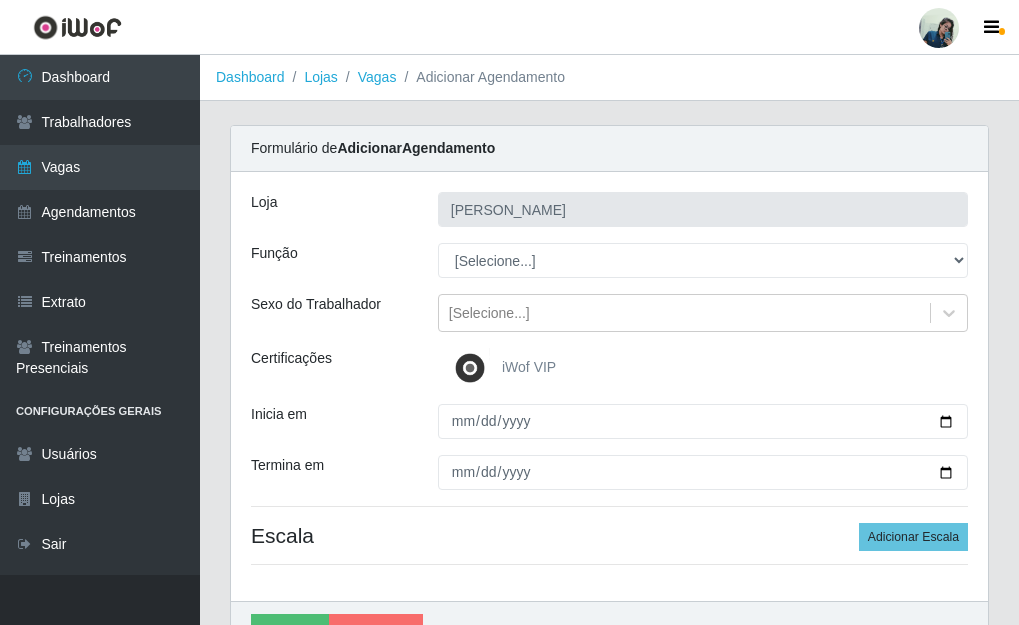 scroll, scrollTop: 111, scrollLeft: 0, axis: vertical 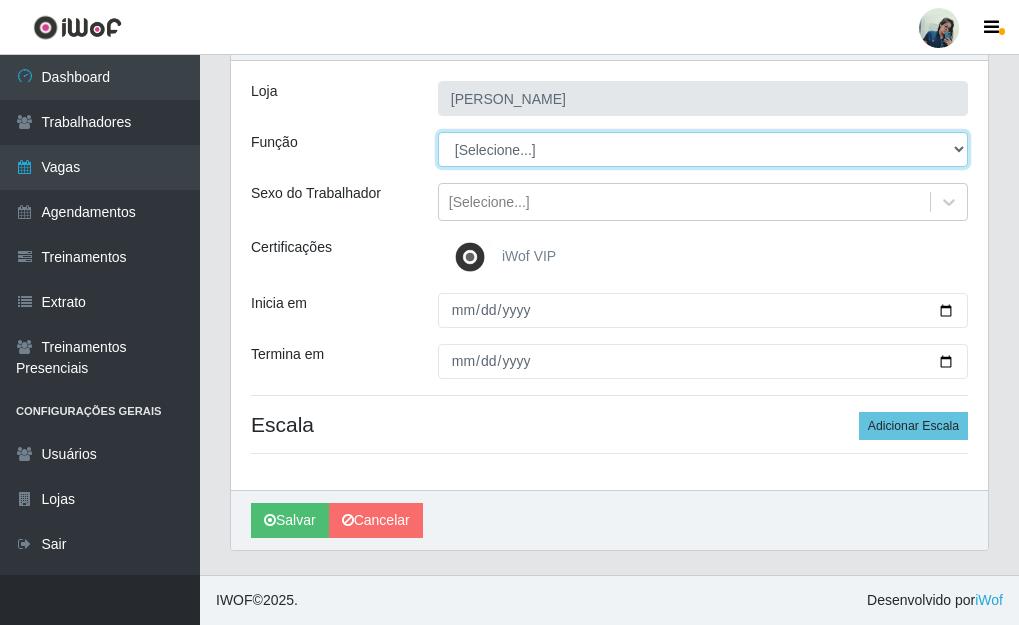 click on "[Selecione...] Auxiliar de Estacionamento Auxiliar de Estacionamento + Auxiliar de Estacionamento ++ Auxiliar de Estoque Auxiliar de Estoque + Auxiliar de Estoque ++ Embalador Embalador + Embalador ++ Operador de Caixa Operador de Caixa + Operador de Caixa ++ Repositor  Repositor + Repositor ++" at bounding box center (703, 149) 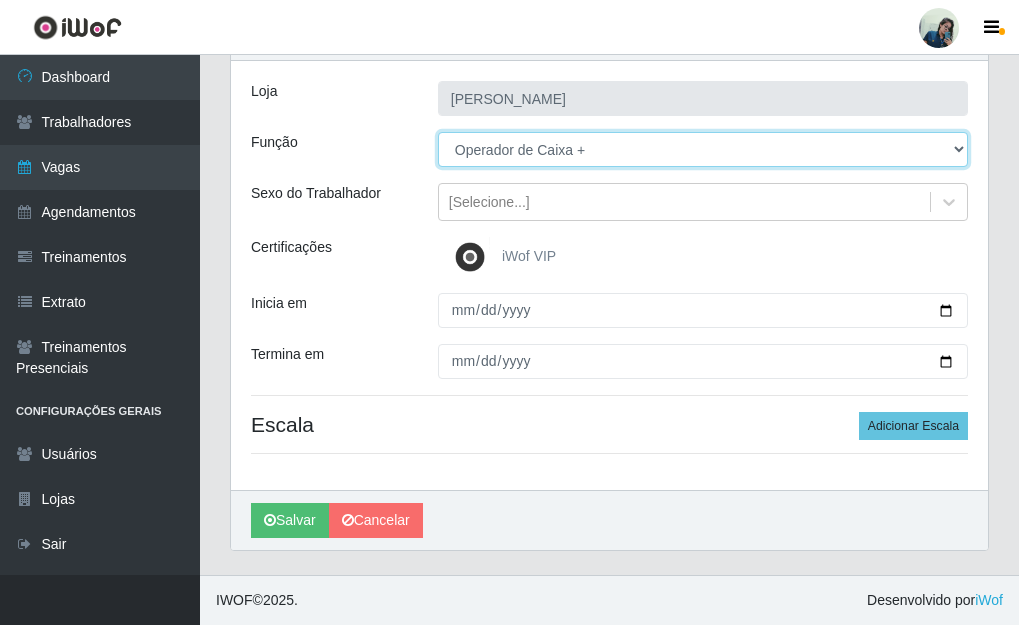 click on "[Selecione...] Auxiliar de Estacionamento Auxiliar de Estacionamento + Auxiliar de Estacionamento ++ Auxiliar de Estoque Auxiliar de Estoque + Auxiliar de Estoque ++ Embalador Embalador + Embalador ++ Operador de Caixa Operador de Caixa + Operador de Caixa ++ Repositor  Repositor + Repositor ++" at bounding box center [703, 149] 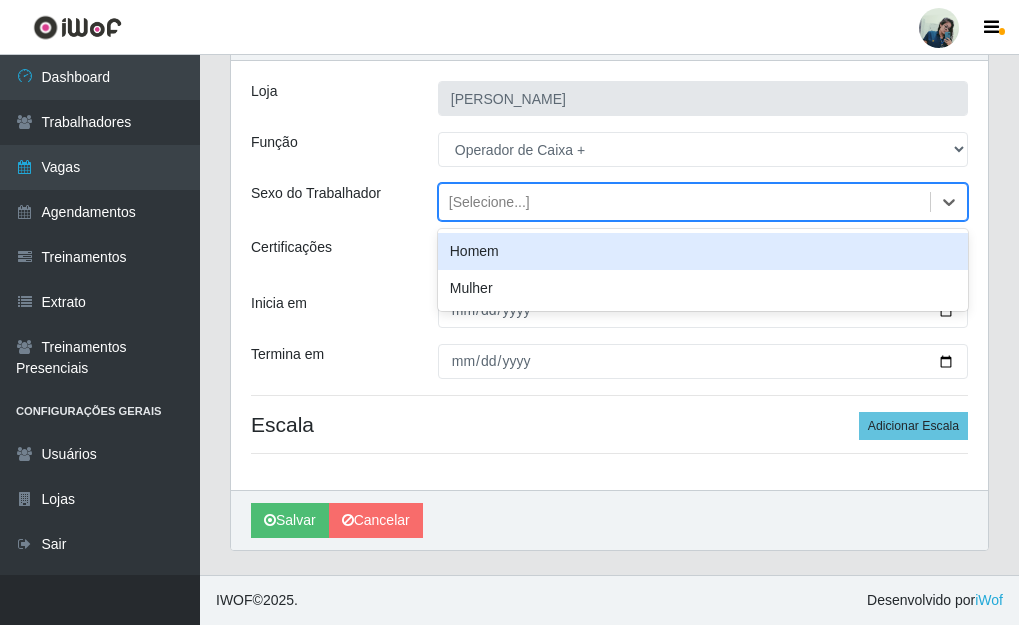 click on "[Selecione...]" at bounding box center [684, 202] 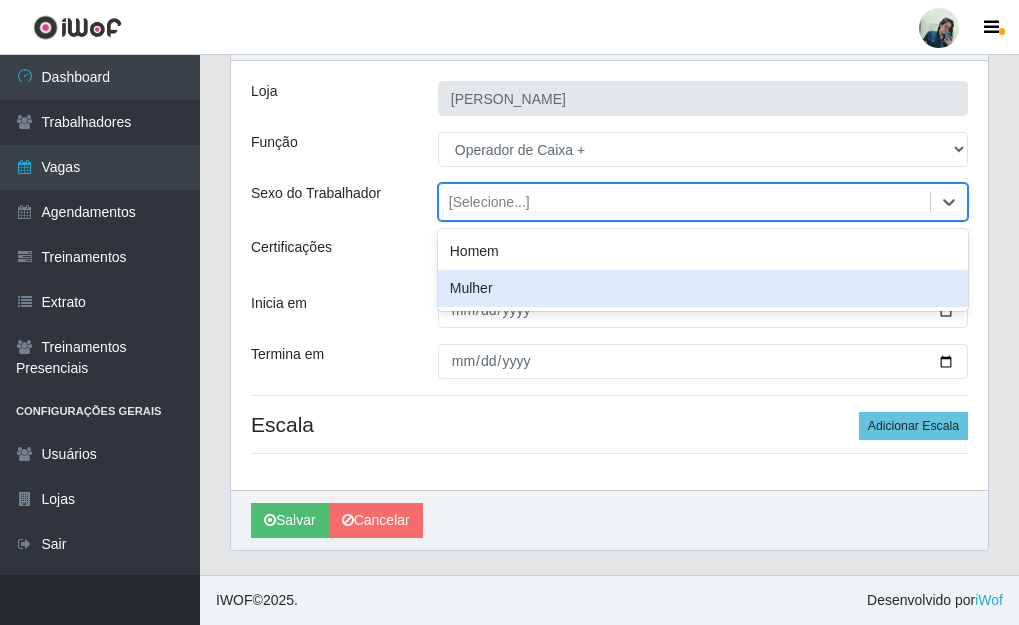 click on "Mulher" at bounding box center (703, 288) 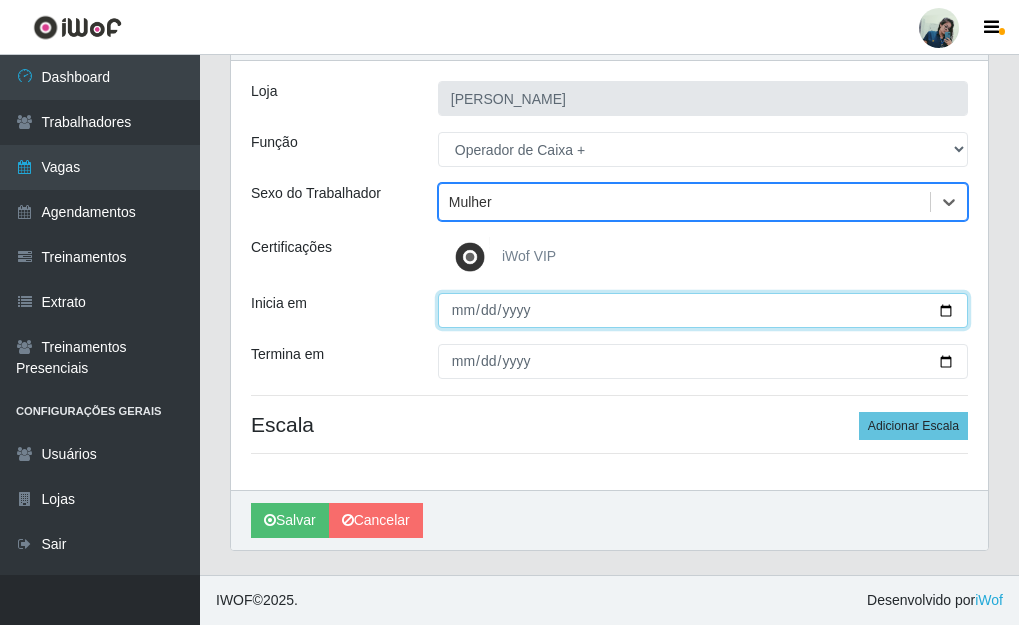 click on "Inicia em" at bounding box center [703, 310] 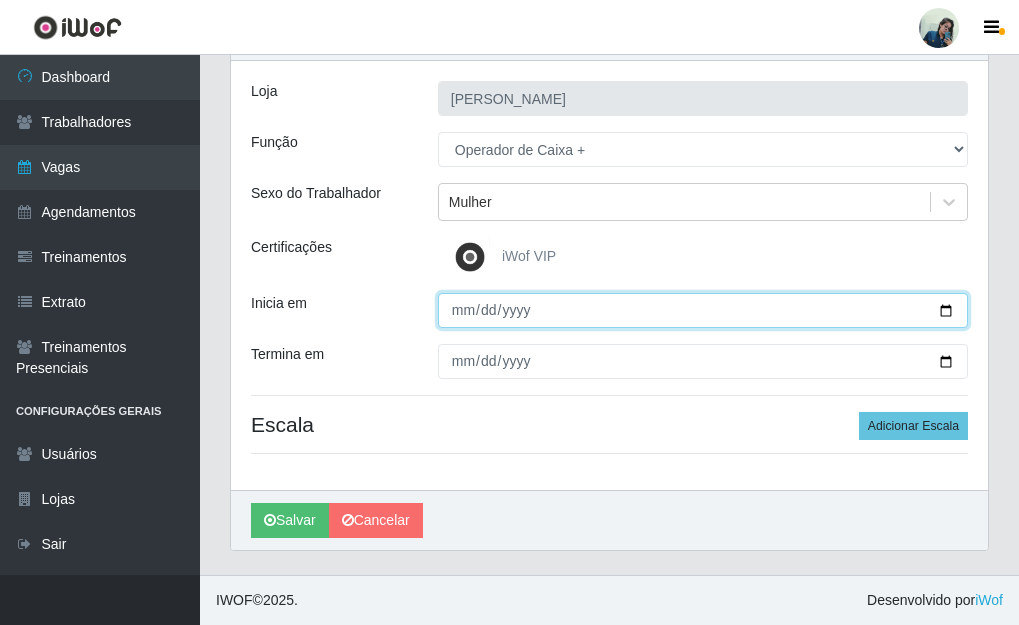 click on "Inicia em" at bounding box center [703, 310] 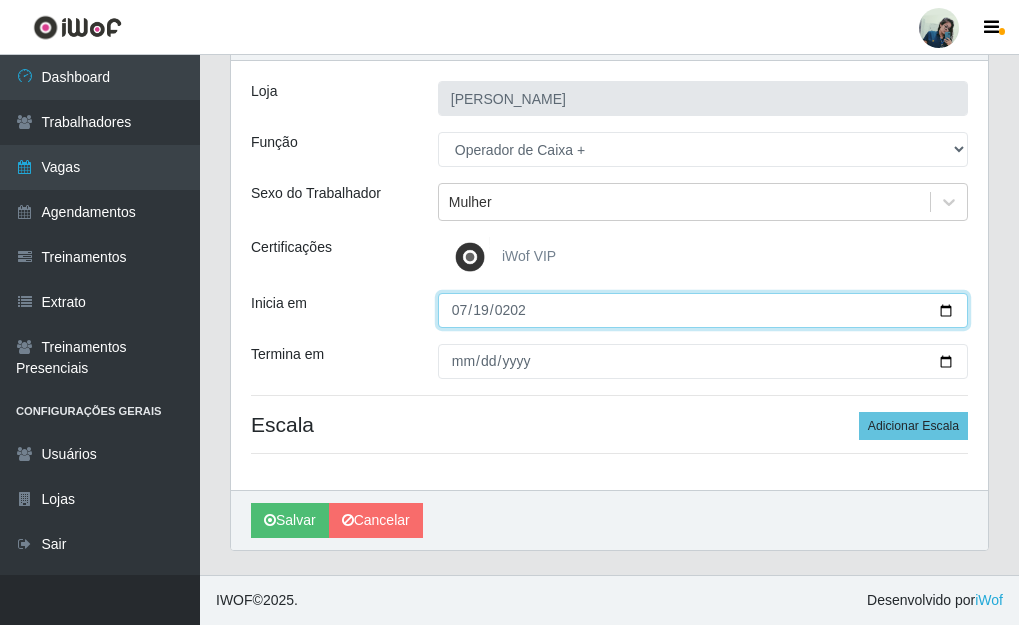 type on "[DATE]" 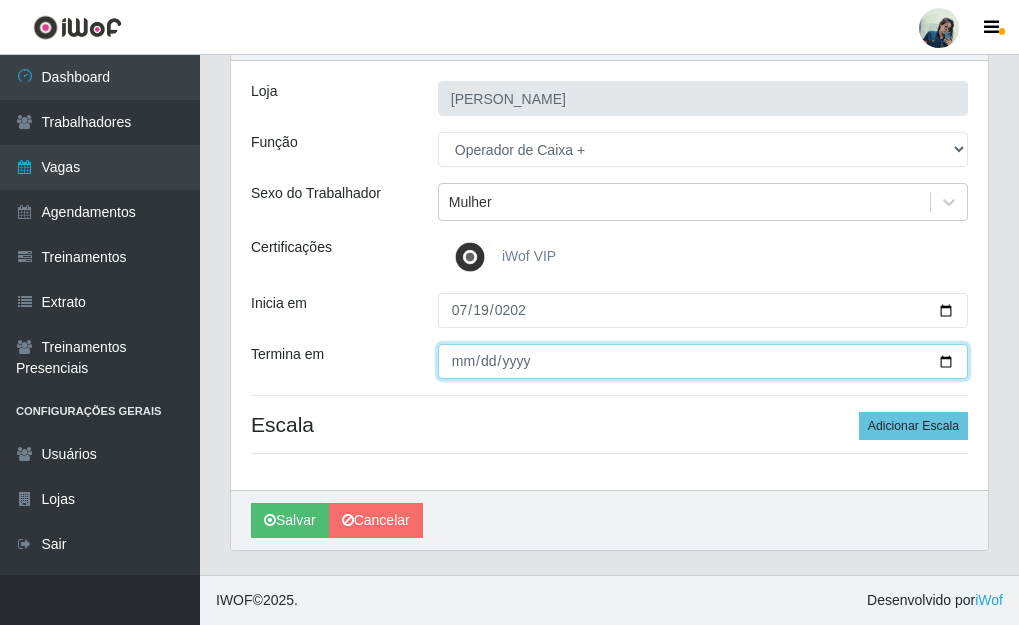 click on "Termina em" at bounding box center (703, 361) 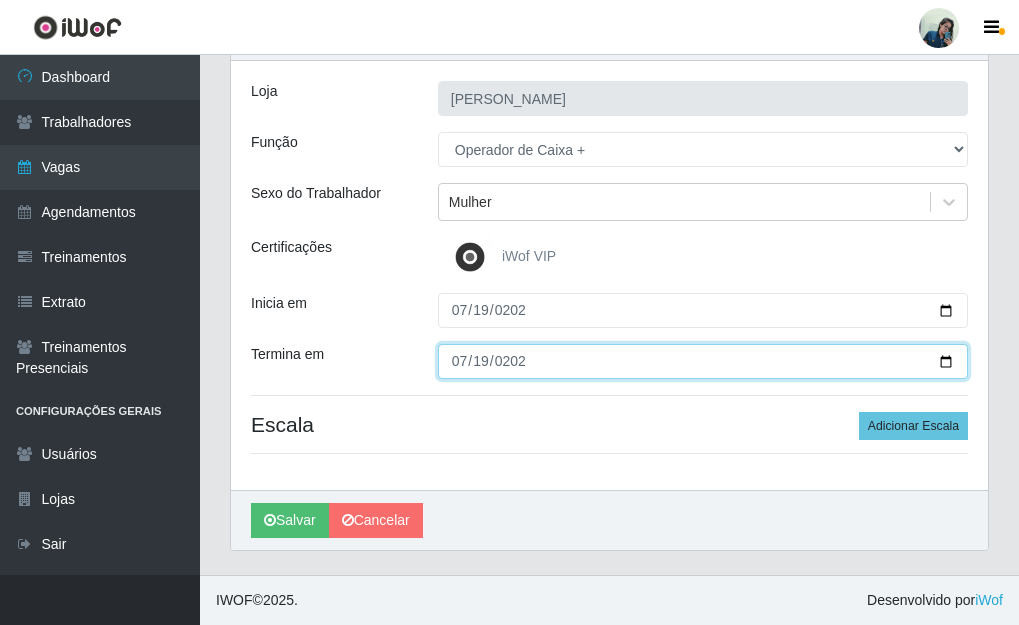 type on "[DATE]" 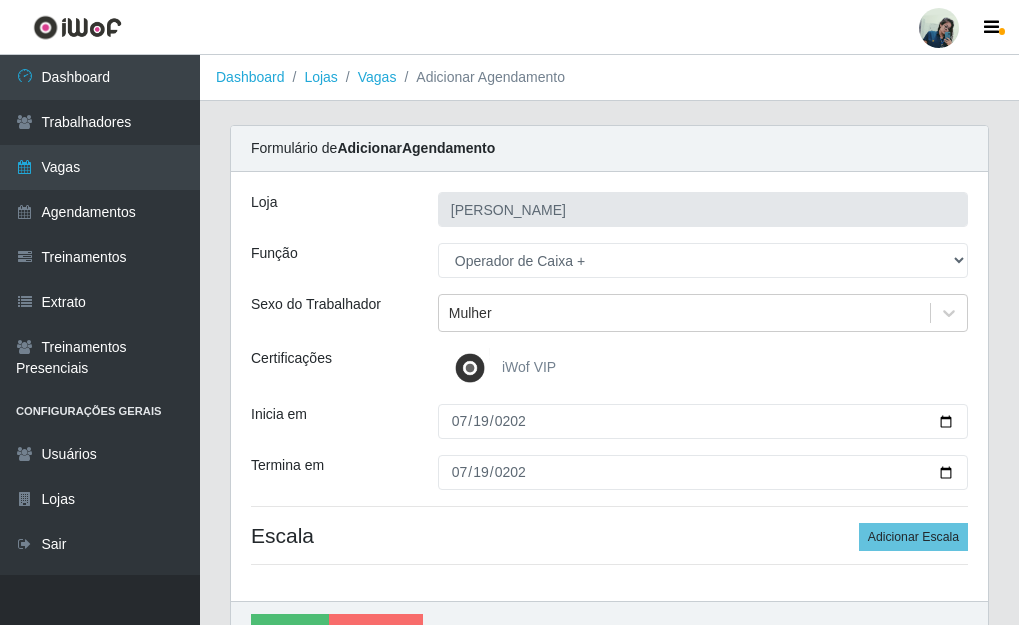click on "Certificações" at bounding box center (329, 368) 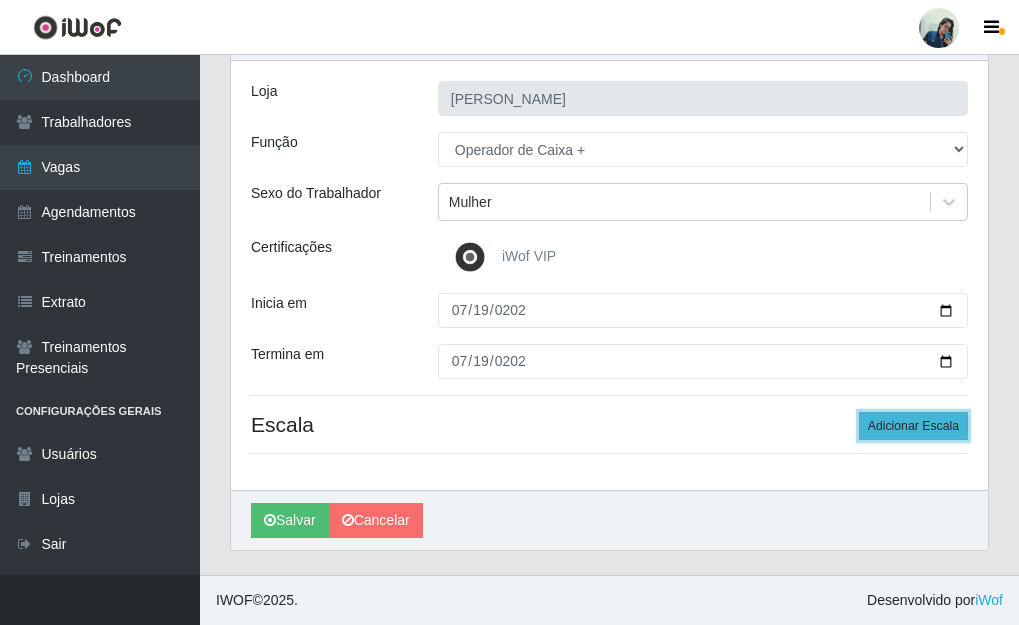 click on "Adicionar Escala" at bounding box center (913, 426) 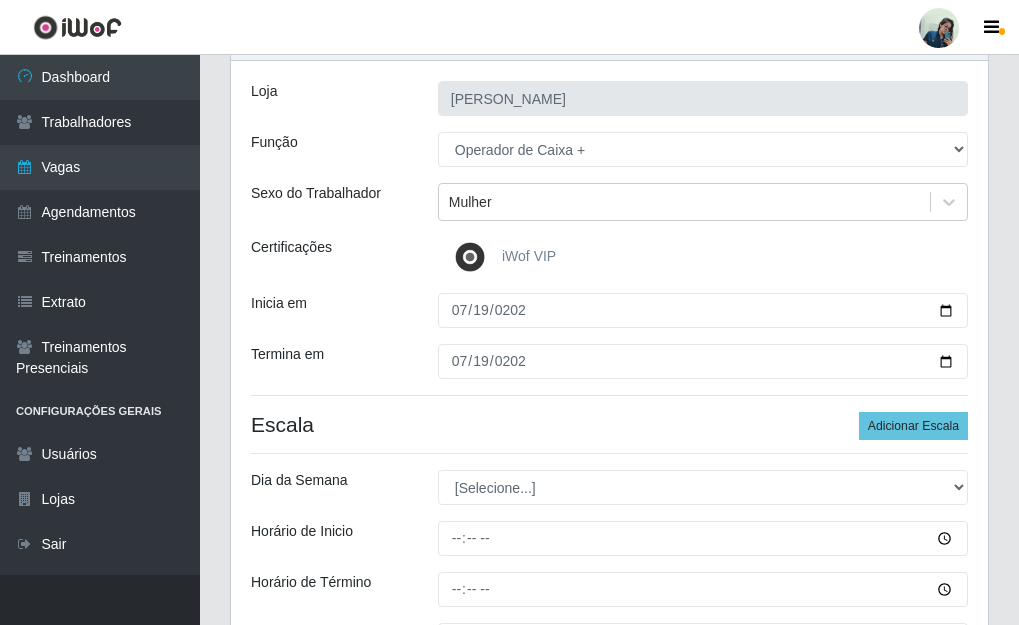 click on "[PERSON_NAME] Função [Selecione...] Auxiliar de Estacionamento Auxiliar de Estacionamento + Auxiliar de Estacionamento ++ Auxiliar de Estoque Auxiliar de Estoque + Auxiliar de Estoque ++ Embalador Embalador + Embalador ++ Operador de Caixa Operador de Caixa + Operador de Caixa ++ Repositor  Repositor + Repositor ++ Sexo do Trabalhador Mulher Certificações   iWof VIP Inicia em [DATE] Termina em [DATE] Escala Adicionar Escala Dia da Semana [Selecione...] Segunda Terça Quarta Quinta Sexta [PERSON_NAME] de Inicio Horário de Término Quantidade" at bounding box center [609, 386] 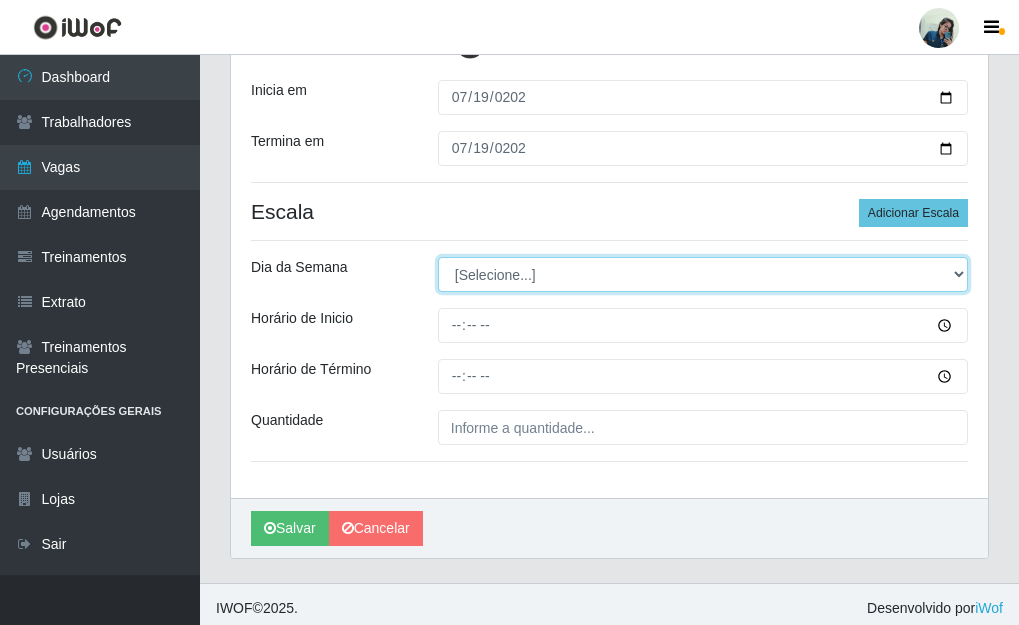 click on "[Selecione...] Segunda Terça Quarta Quinta Sexta Sábado Domingo" at bounding box center (703, 274) 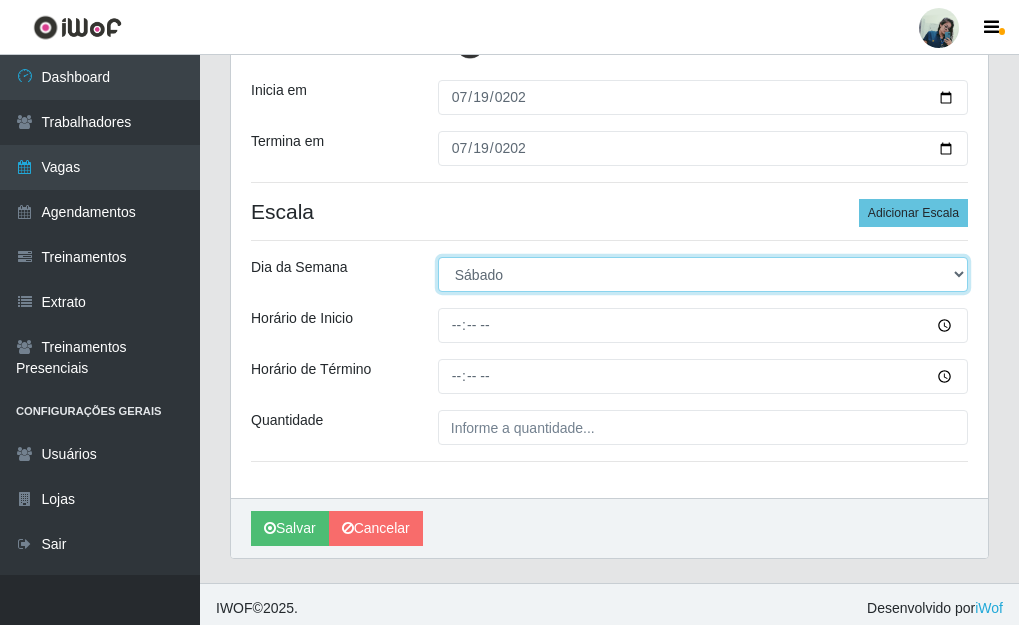 click on "[Selecione...] Segunda Terça Quarta Quinta Sexta Sábado Domingo" at bounding box center [703, 274] 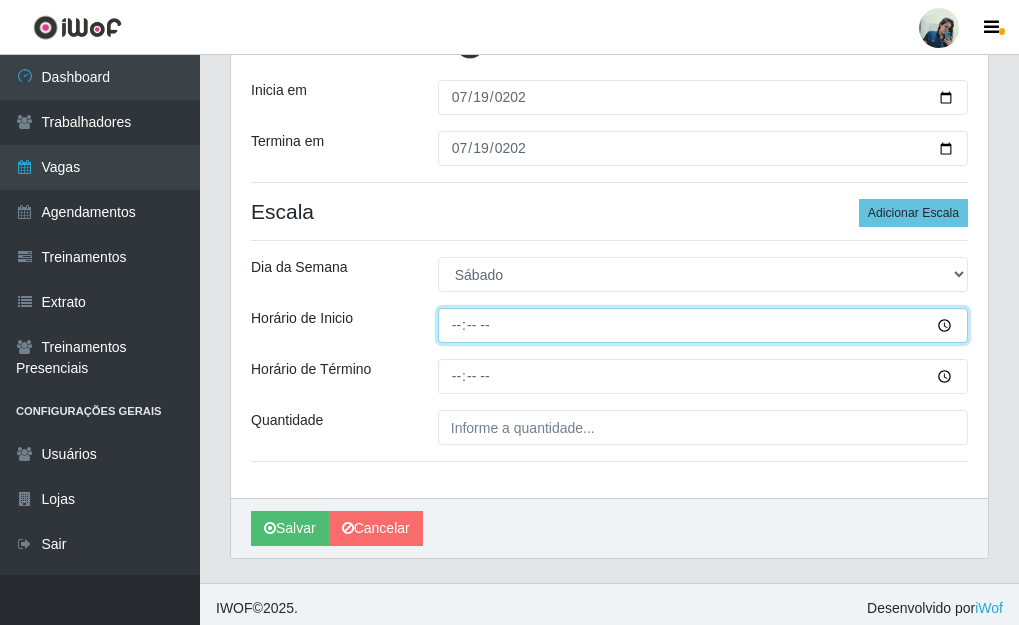 click on "Horário de Inicio" at bounding box center (703, 325) 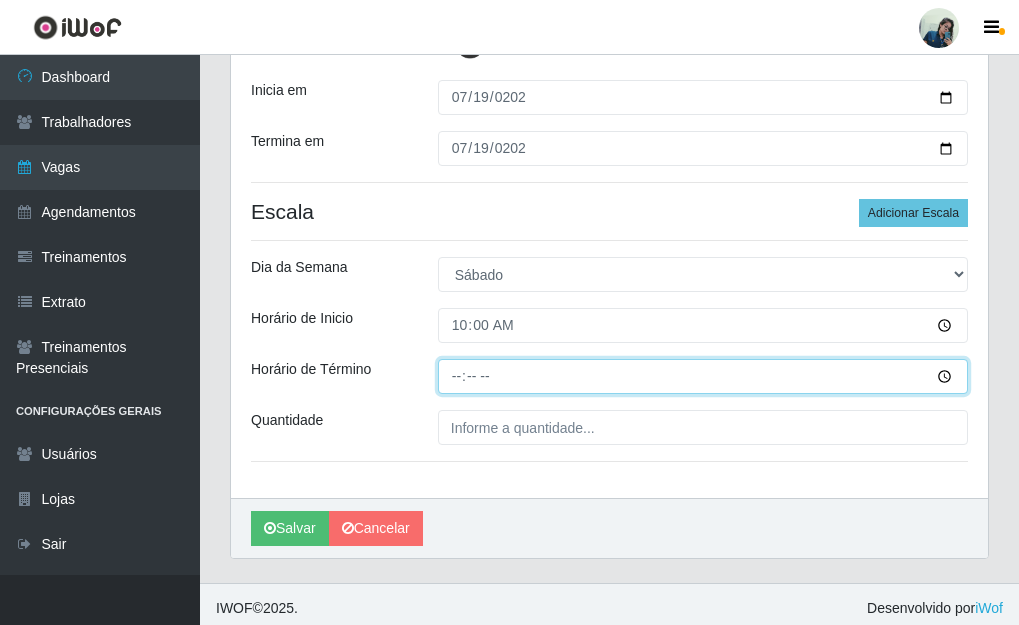 click on "Horário de Término" at bounding box center (703, 376) 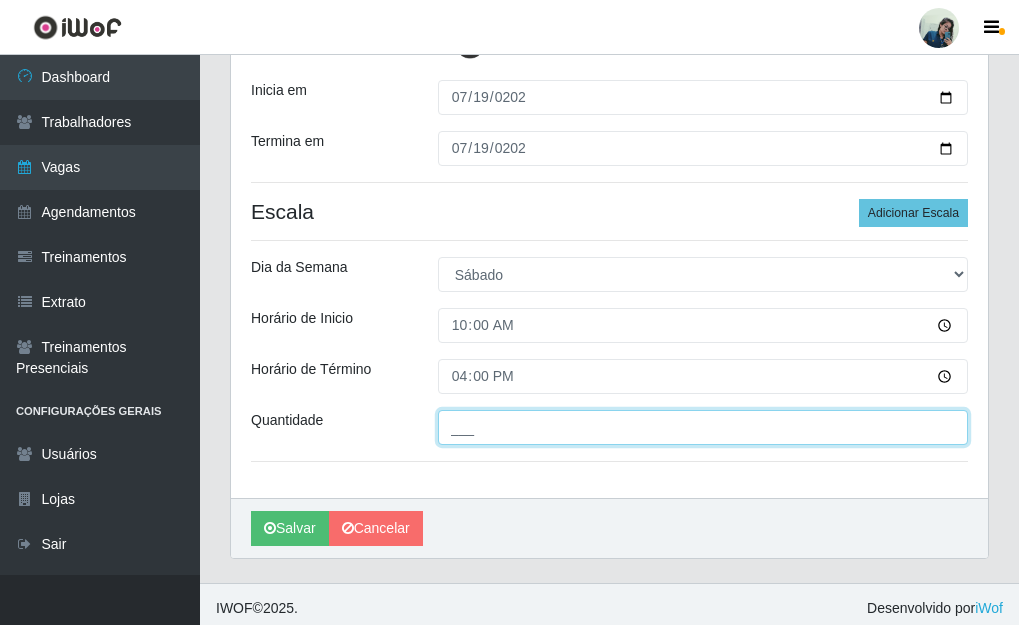 click on "___" at bounding box center (703, 427) 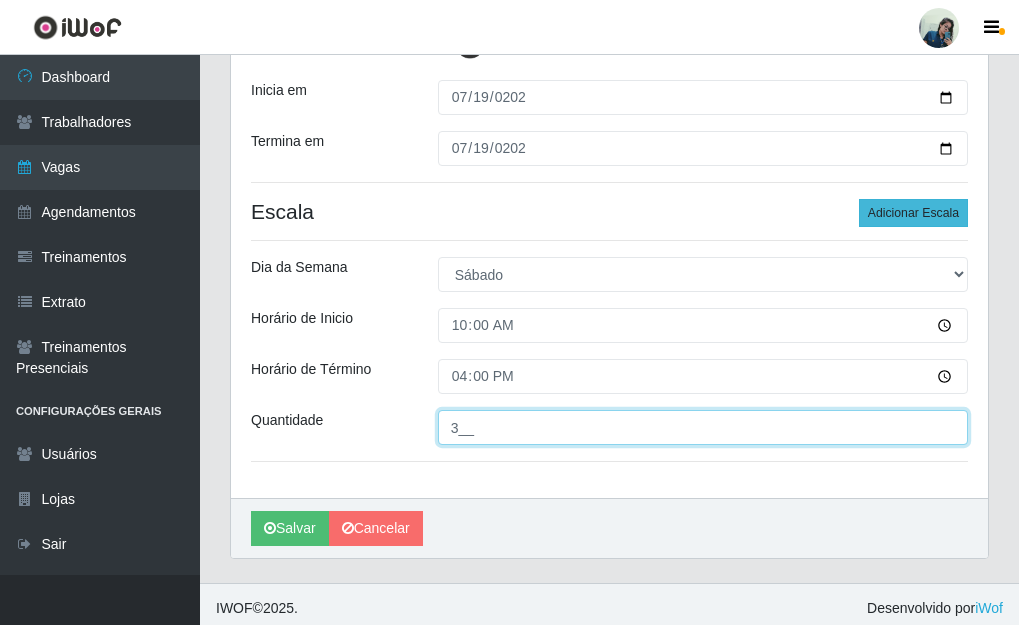 type on "3__" 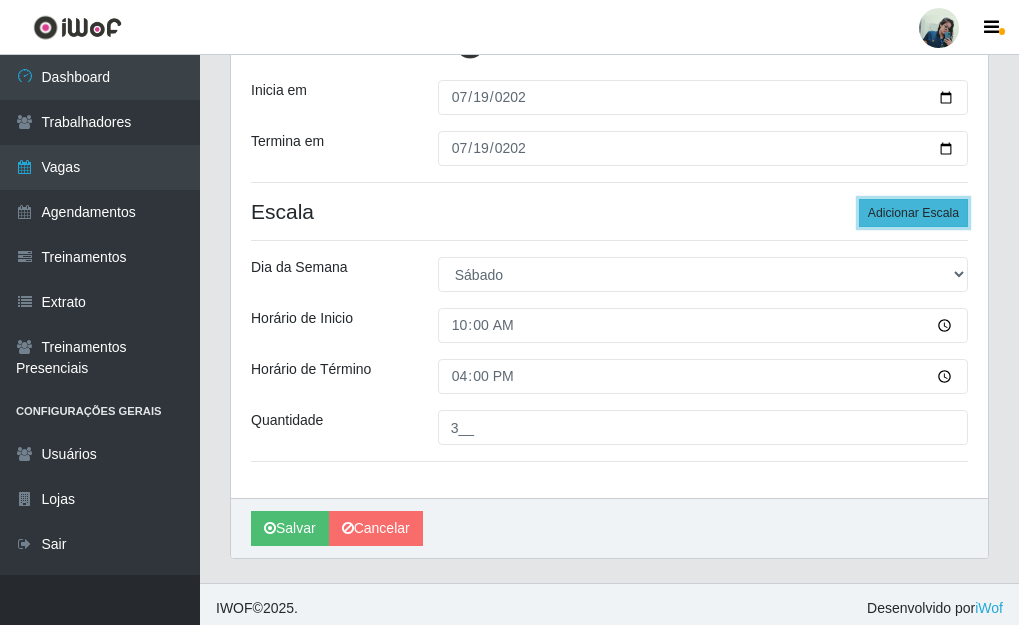 click on "Adicionar Escala" at bounding box center (913, 213) 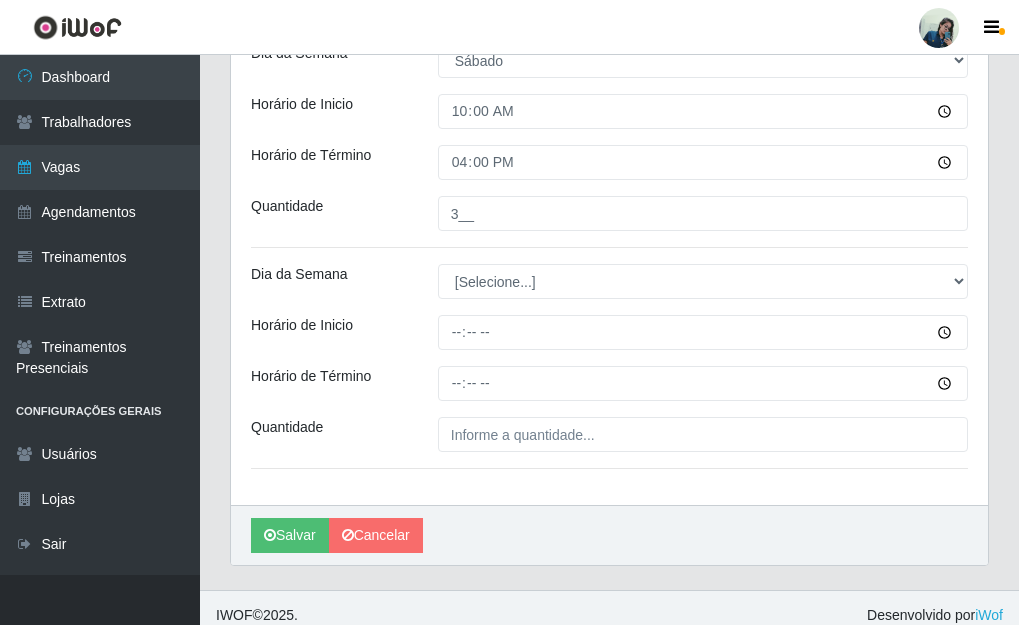 scroll, scrollTop: 553, scrollLeft: 0, axis: vertical 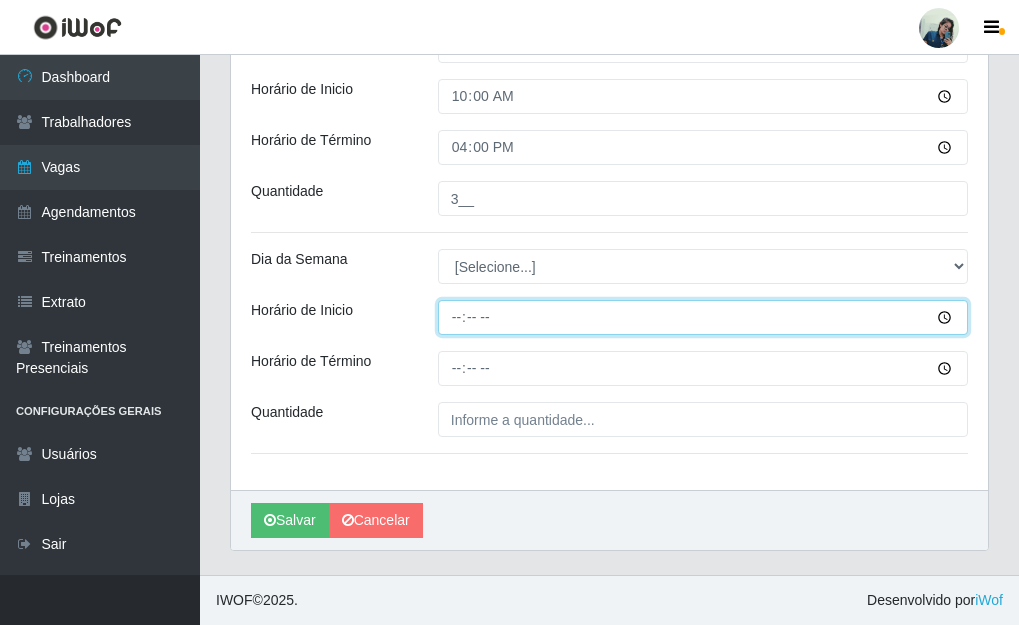 click on "Horário de Inicio" at bounding box center (703, 317) 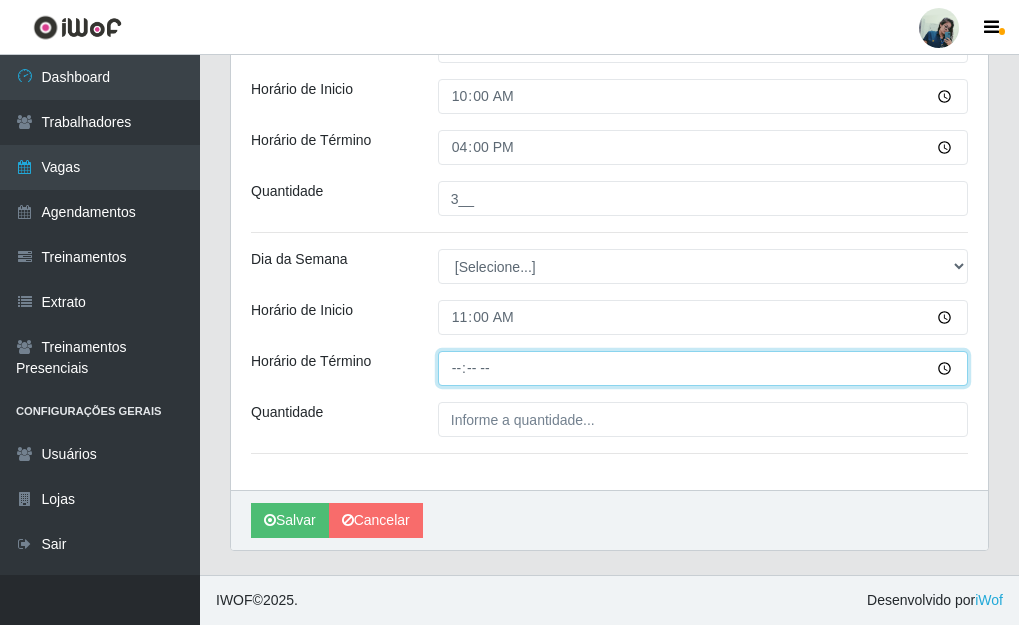 click on "Horário de Término" at bounding box center (703, 368) 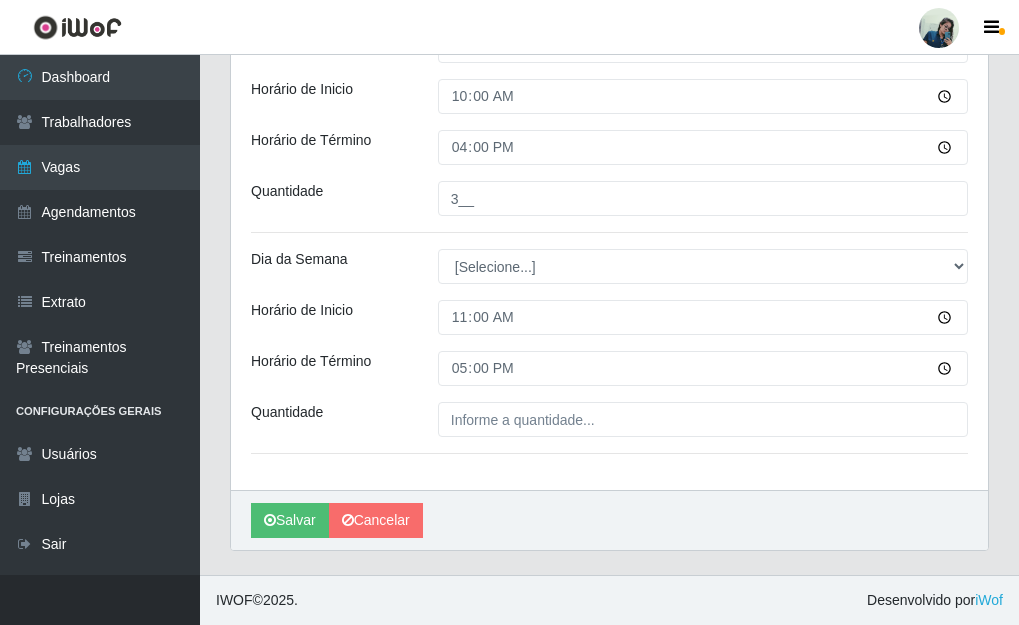 click on "[PERSON_NAME] Função [Selecione...] Auxiliar de Estacionamento Auxiliar de Estacionamento + Auxiliar de Estacionamento ++ Auxiliar de Estoque Auxiliar de Estoque + Auxiliar de Estoque ++ Embalador Embalador + Embalador ++ Operador de Caixa Operador de Caixa + Operador de Caixa ++ Repositor  Repositor + Repositor ++ Sexo do Trabalhador Mulher Certificações   iWof VIP Inicia em [DATE] Termina em [DATE] Escala Adicionar Escala Dia da Semana [Selecione...] Segunda Terça Quarta Quinta Sexta [PERSON_NAME] Horário de Inicio 10:00 Horário de Término 16:00 Quantidade 3__ Dia da Semana [Selecione...] Segunda Terça Quarta Quinta Sexta [PERSON_NAME] de Inicio 11:00 Horário de Término 17:00 Quantidade" at bounding box center (609, 54) 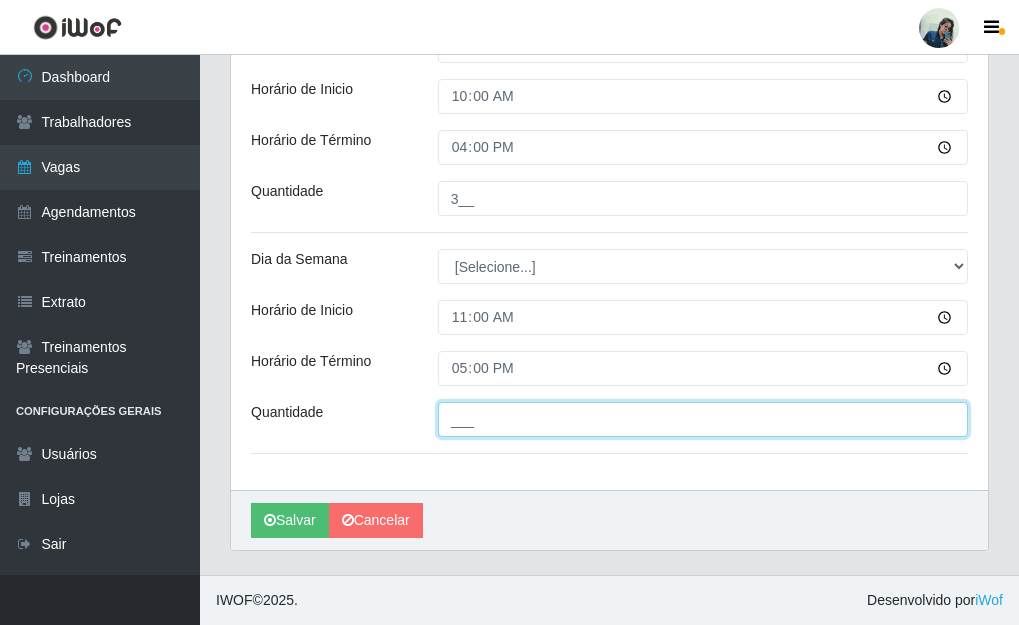 click on "___" at bounding box center (703, 419) 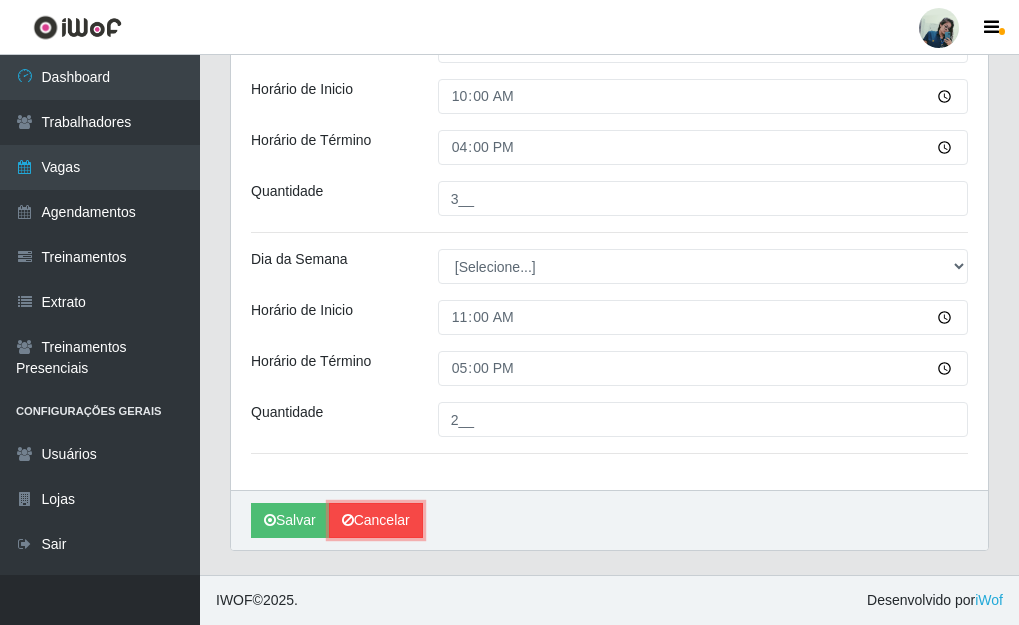 click on "Cancelar" at bounding box center (376, 520) 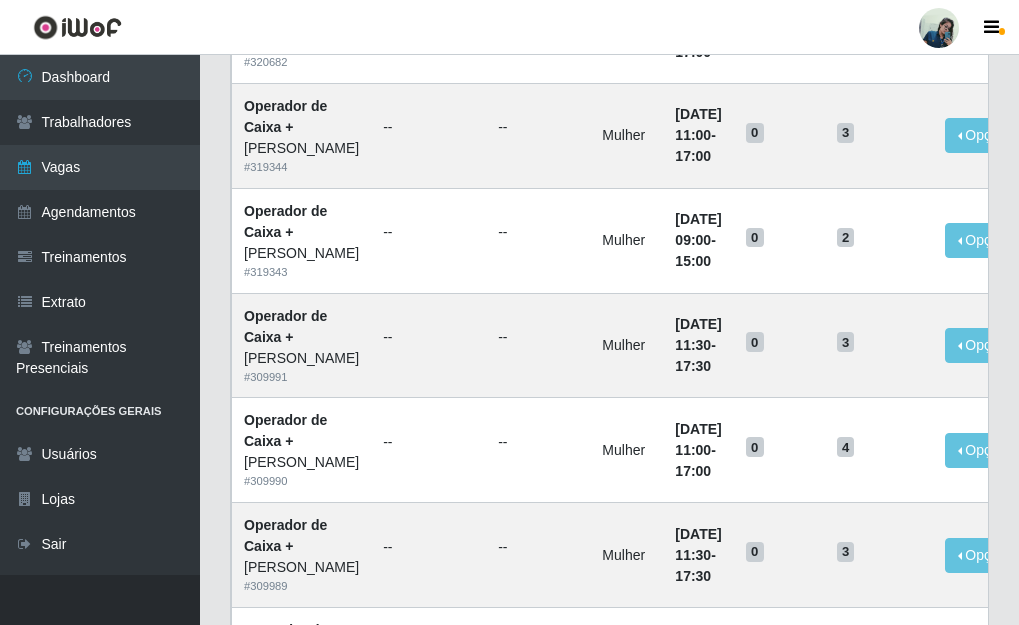 scroll, scrollTop: 0, scrollLeft: 0, axis: both 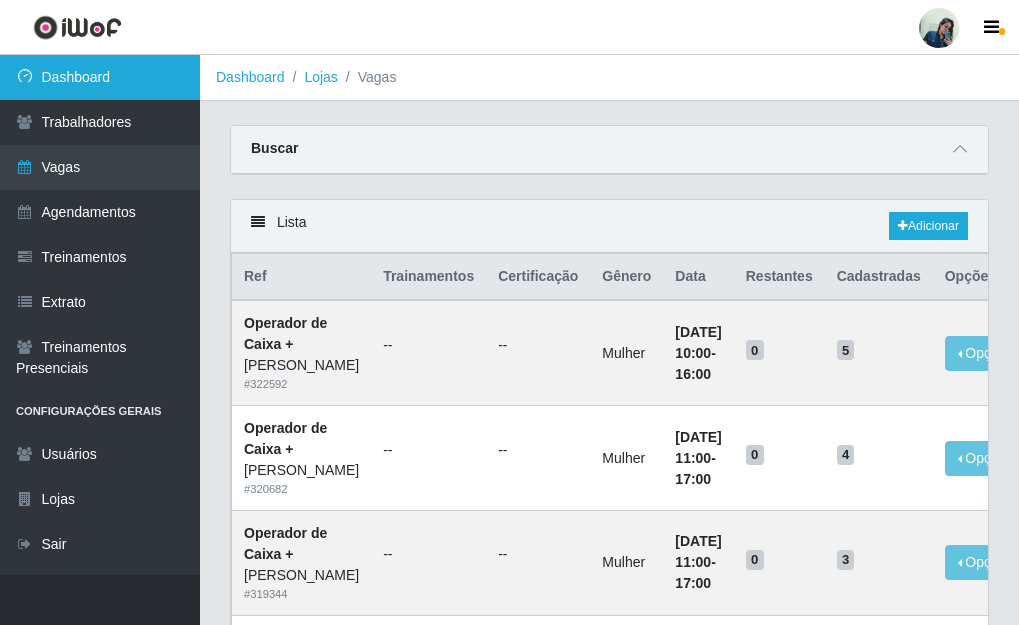 click on "Dashboard" at bounding box center [100, 77] 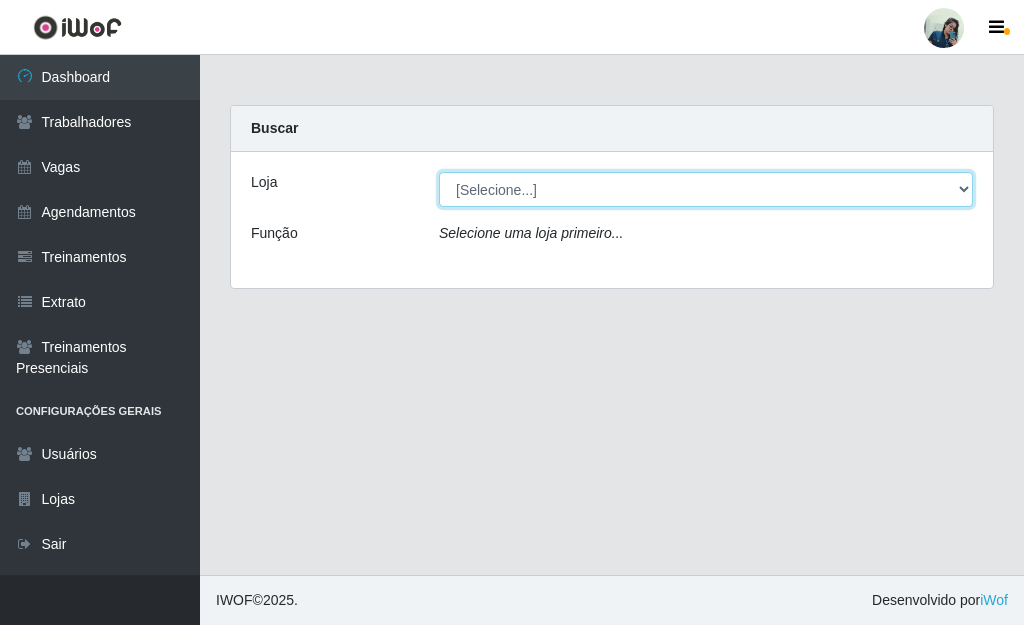 drag, startPoint x: 506, startPoint y: 172, endPoint x: 504, endPoint y: 188, distance: 16.124516 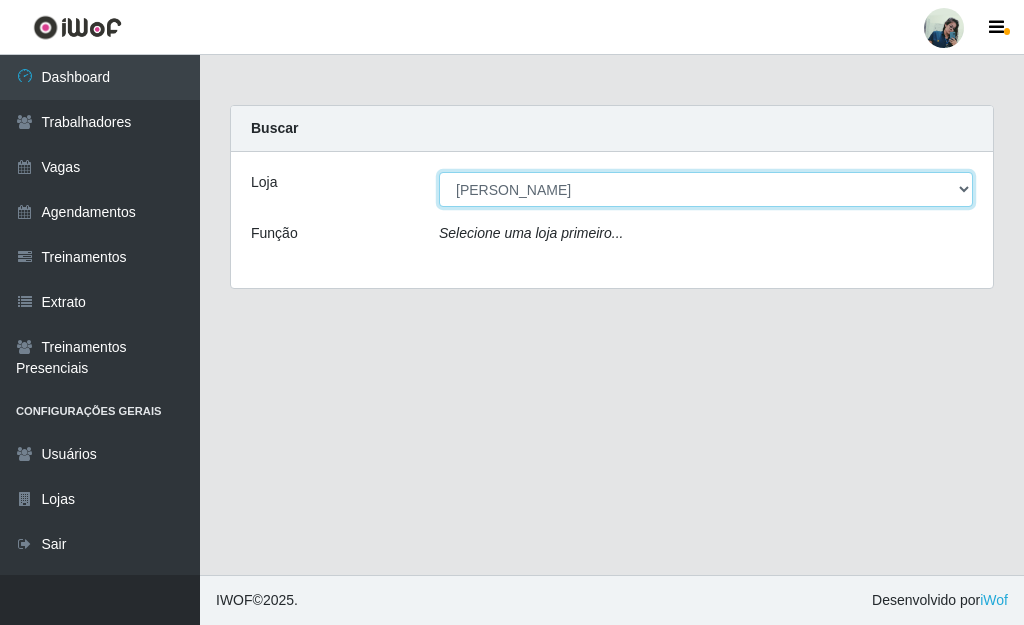 click on "[Selecione...] [PERSON_NAME]" at bounding box center (706, 189) 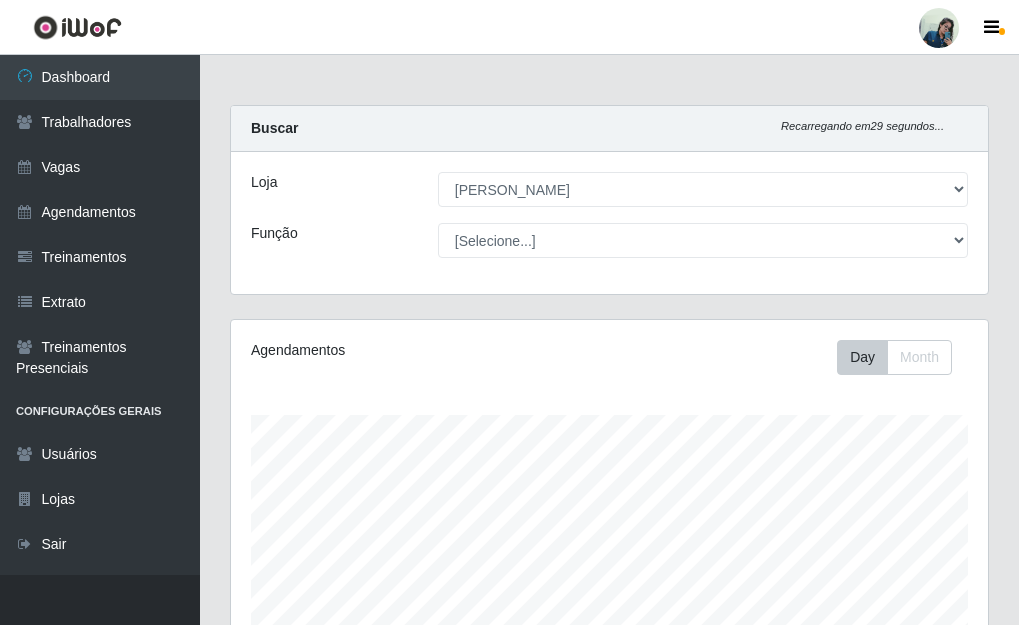 click on "[Selecione...] Auxiliar de Estacionamento Auxiliar de Estacionamento + Auxiliar de Estacionamento ++ Auxiliar de Estoque Auxiliar de Estoque + Auxiliar de Estoque ++ Embalador Embalador + Embalador ++ Operador de Caixa Operador de Caixa + Operador de Caixa ++ Repositor  Repositor + Repositor ++" at bounding box center [703, 240] 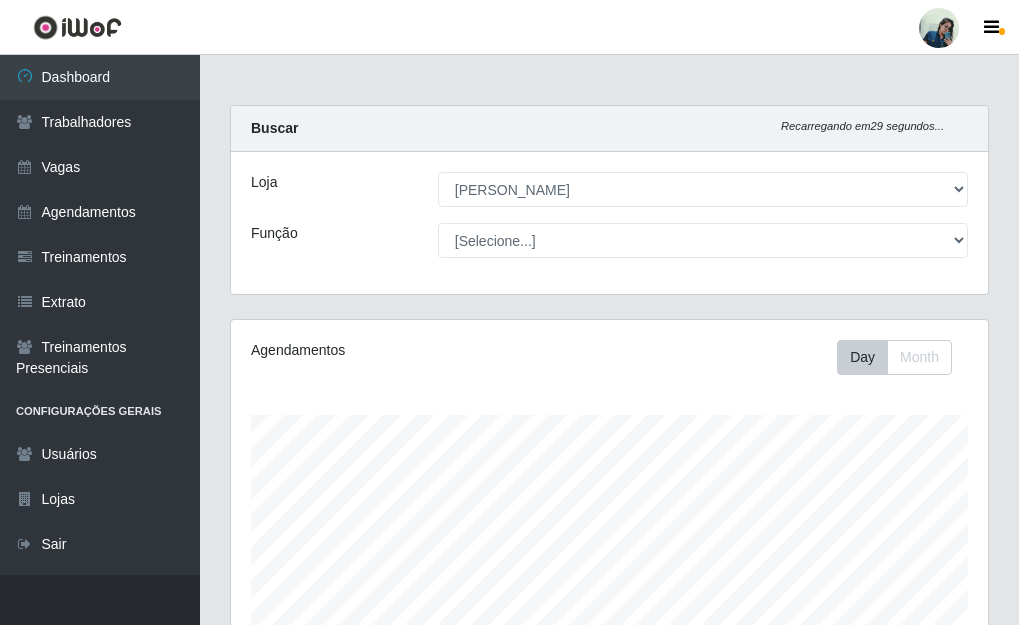 scroll, scrollTop: 999585, scrollLeft: 999243, axis: both 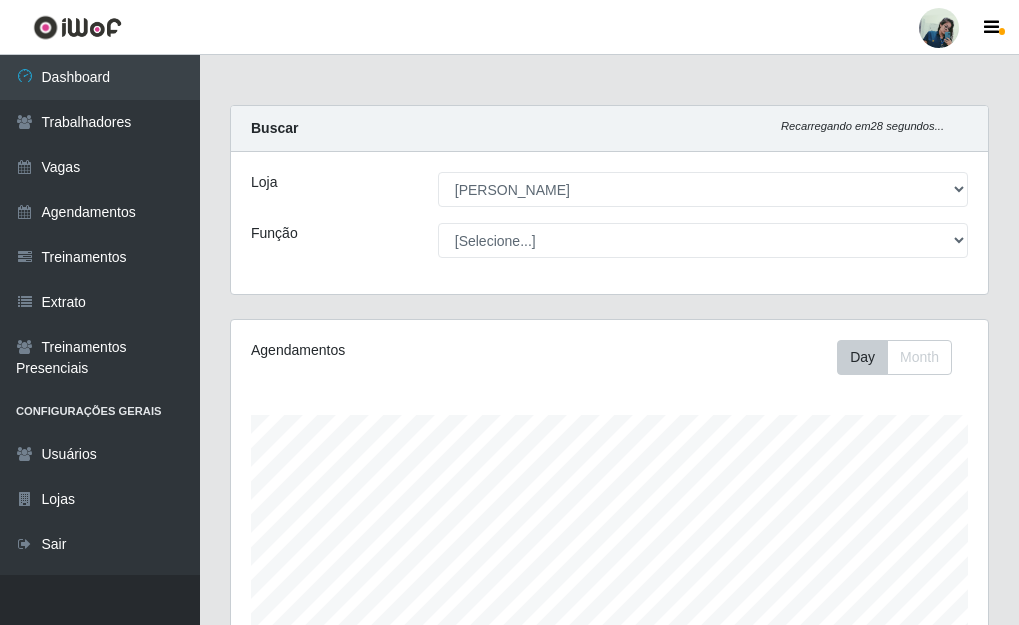 select on "72" 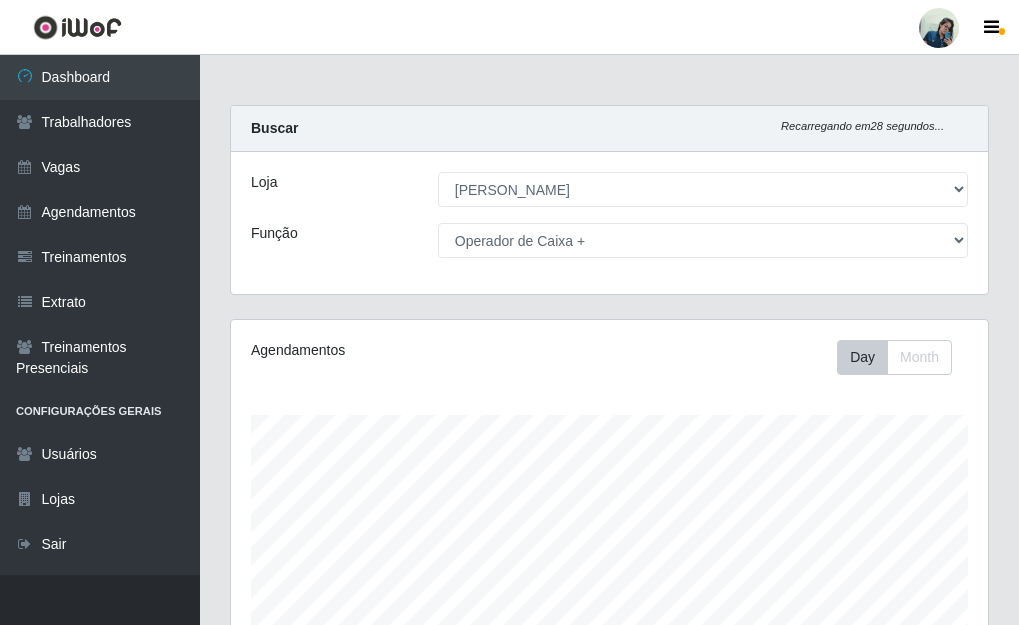 click on "[Selecione...] Auxiliar de Estacionamento Auxiliar de Estacionamento + Auxiliar de Estacionamento ++ Auxiliar de Estoque Auxiliar de Estoque + Auxiliar de Estoque ++ Embalador Embalador + Embalador ++ Operador de Caixa Operador de Caixa + Operador de Caixa ++ Repositor  Repositor + Repositor ++" at bounding box center [703, 240] 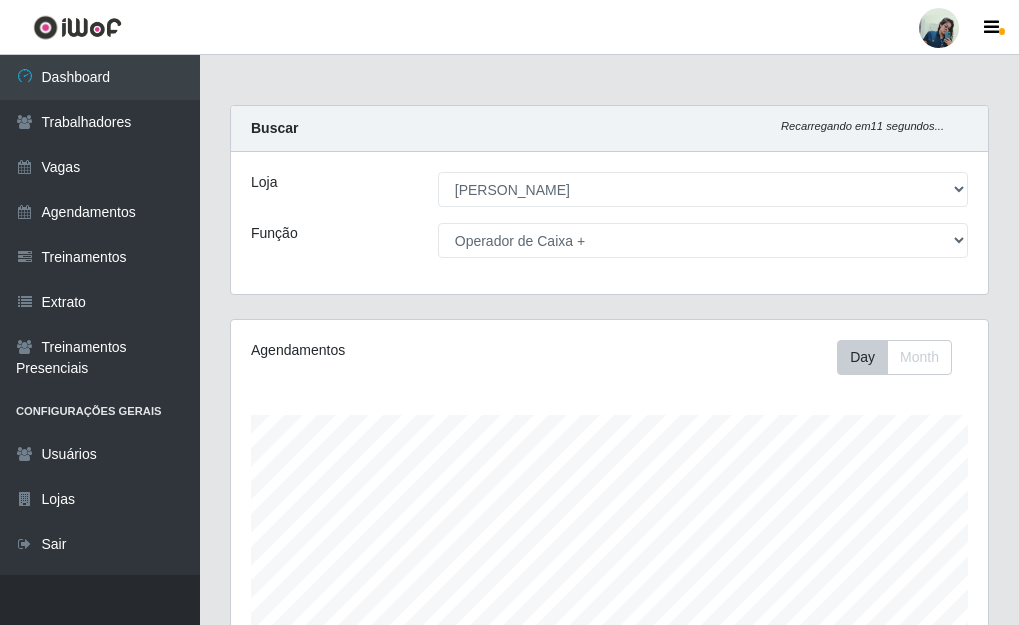 click on "Loja [Selecione...] [PERSON_NAME] Função [Selecione...] Auxiliar de Estacionamento Auxiliar de Estacionamento + Auxiliar de Estacionamento ++ Auxiliar de Estoque Auxiliar de Estoque + Auxiliar de Estoque ++ Embalador Embalador + Embalador ++ Operador de Caixa Operador de Caixa + Operador de Caixa ++ Repositor  Repositor + Repositor ++" at bounding box center [609, 223] 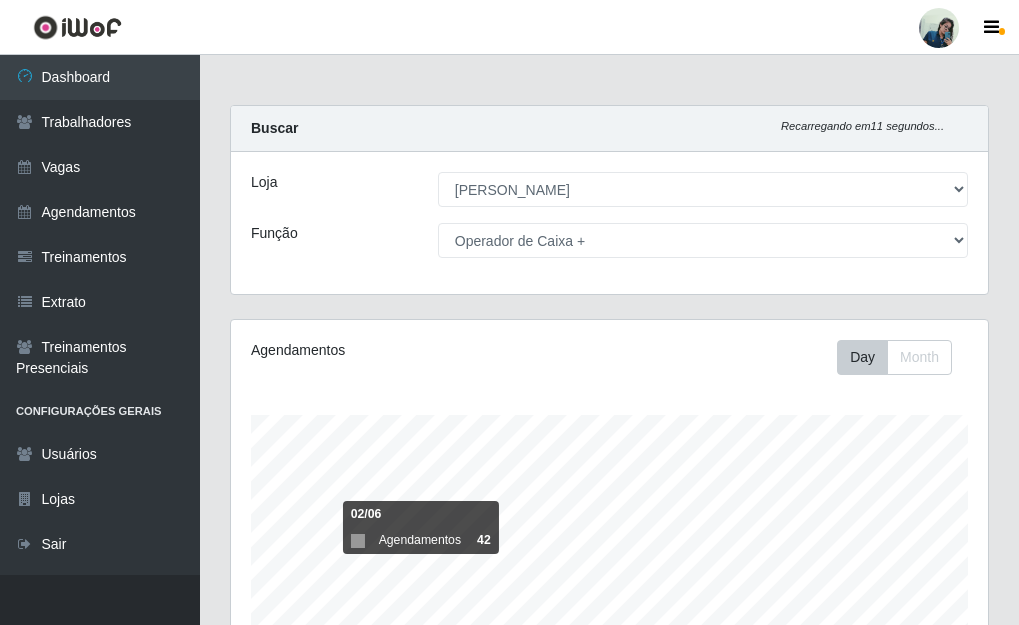 scroll, scrollTop: 347, scrollLeft: 0, axis: vertical 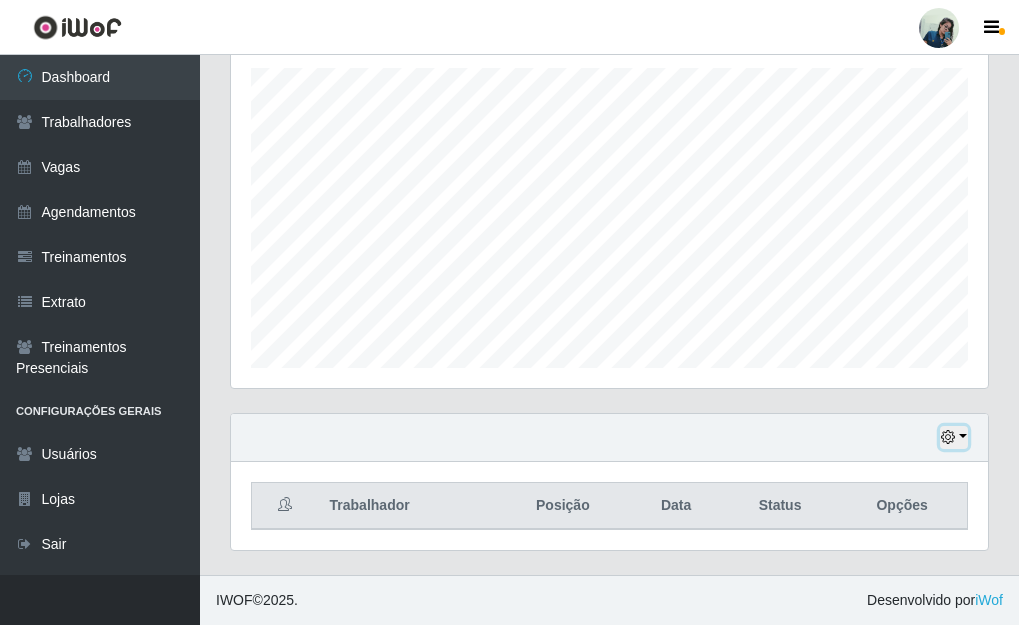 click at bounding box center [948, 437] 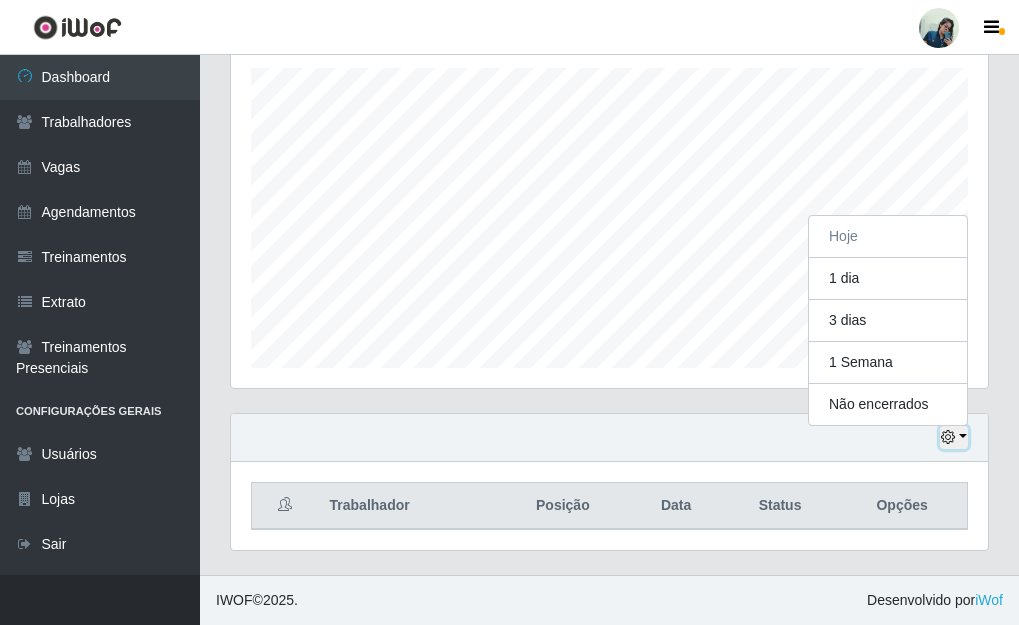 scroll, scrollTop: 415, scrollLeft: 757, axis: both 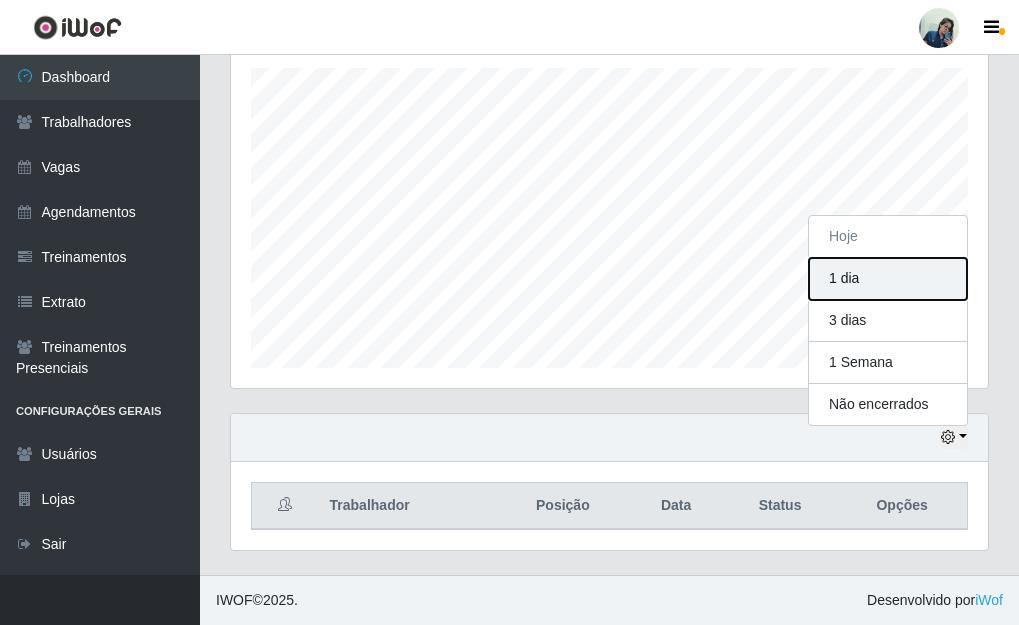 click on "1 dia" at bounding box center [888, 279] 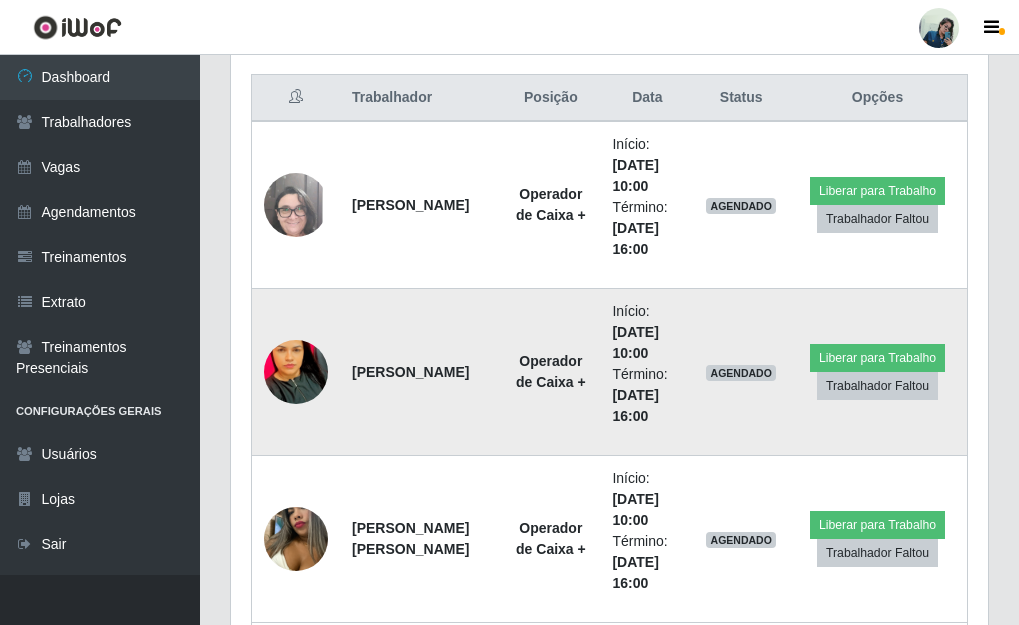 scroll, scrollTop: 1182, scrollLeft: 0, axis: vertical 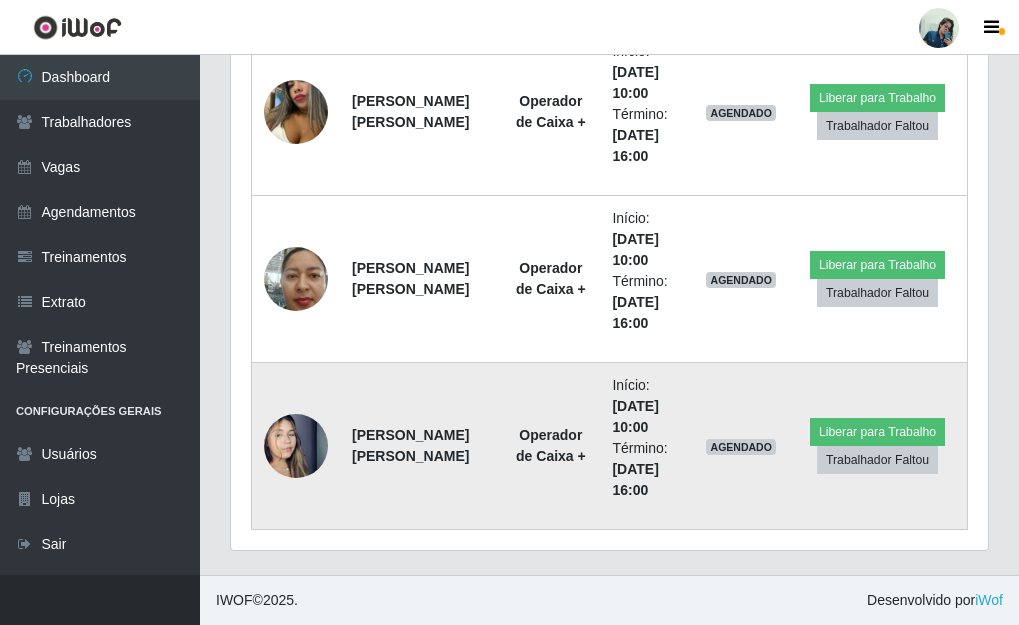 click at bounding box center [296, 446] 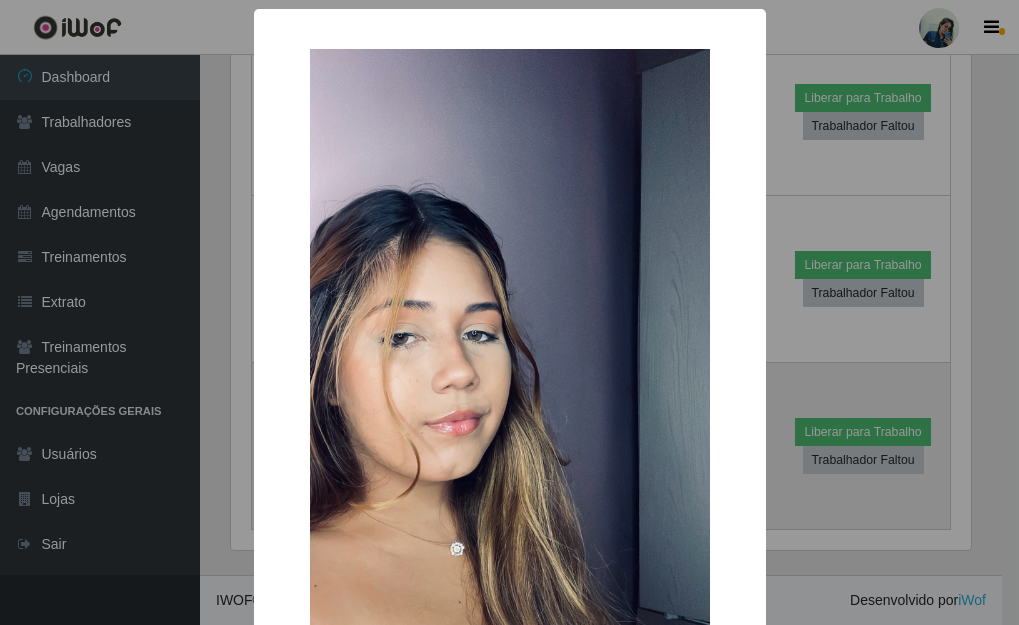 scroll, scrollTop: 999585, scrollLeft: 999255, axis: both 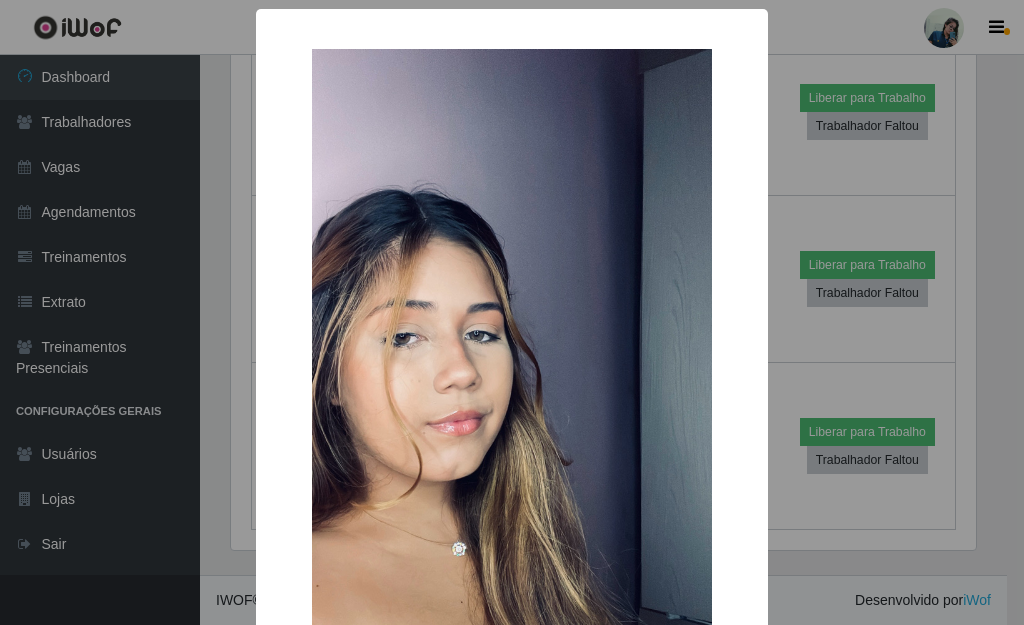 click on "×" at bounding box center [512, 404] 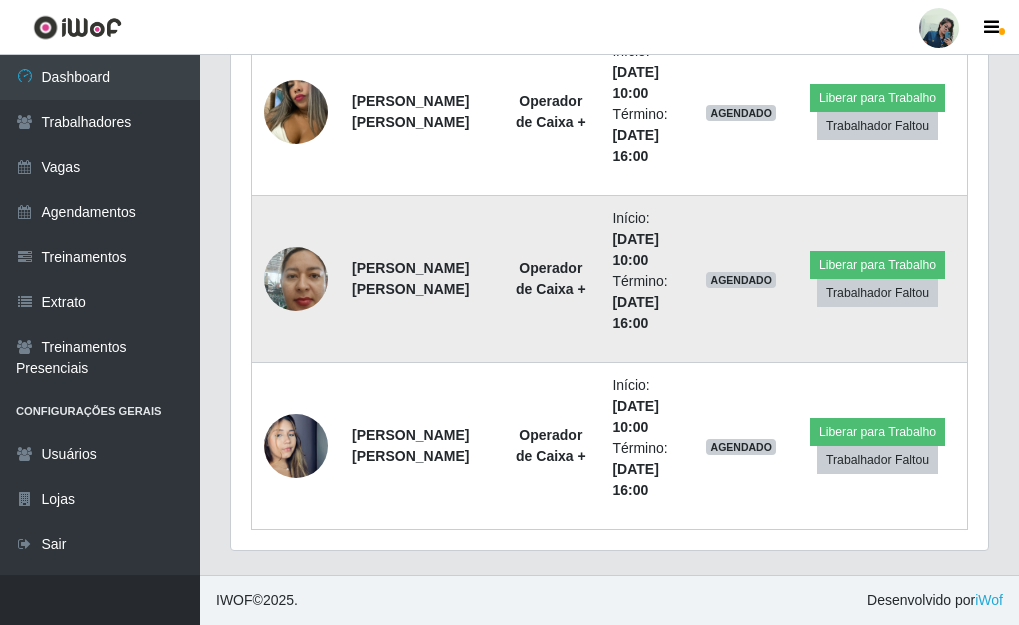 scroll, scrollTop: 999585, scrollLeft: 999243, axis: both 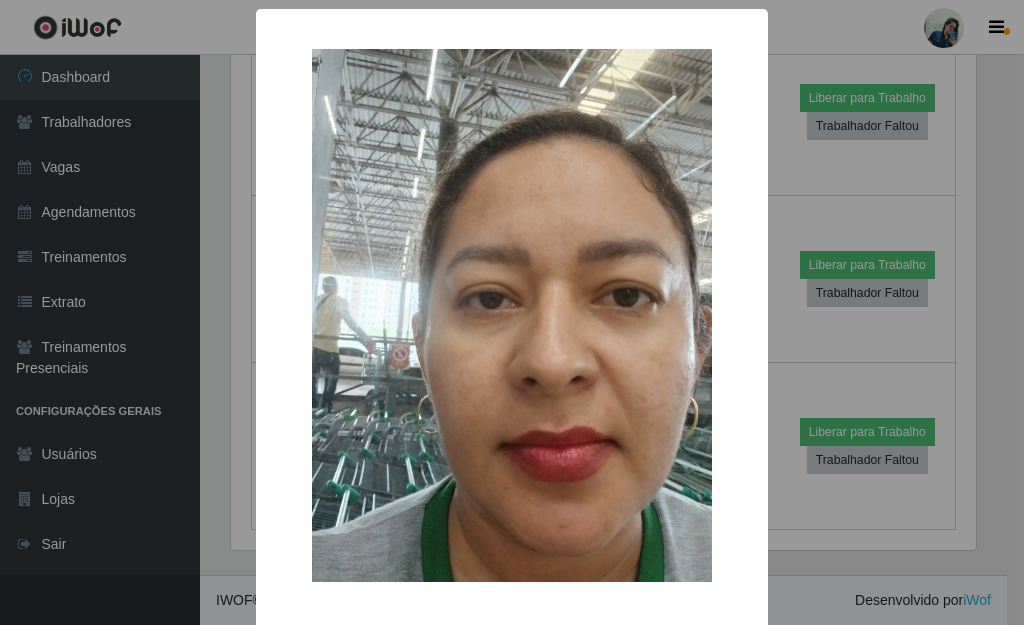 click on "× OK Cancel" at bounding box center (512, 312) 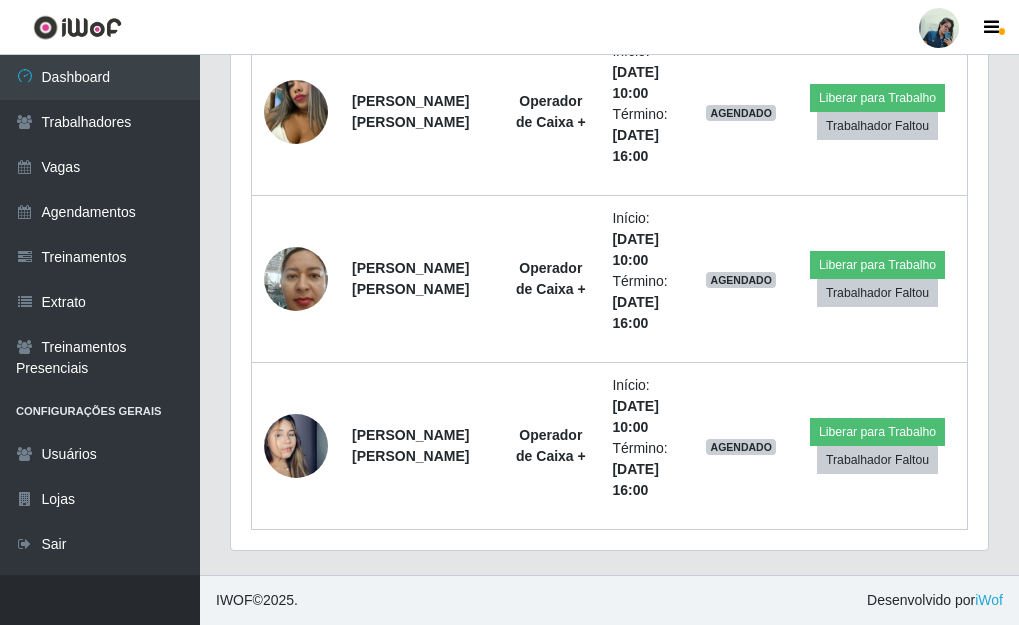 scroll, scrollTop: 999585, scrollLeft: 999243, axis: both 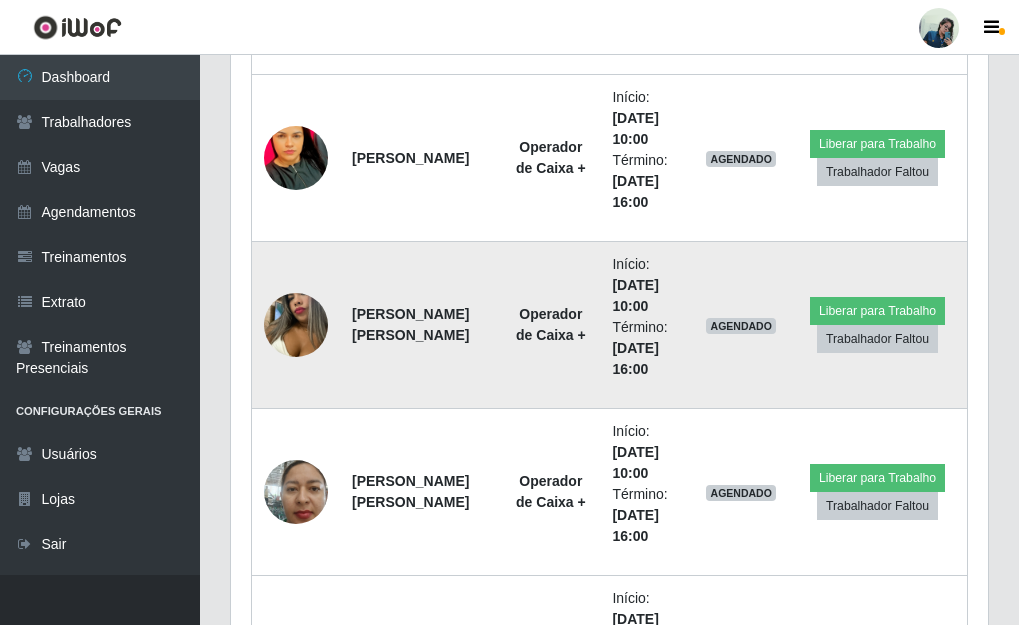 click at bounding box center [296, 325] 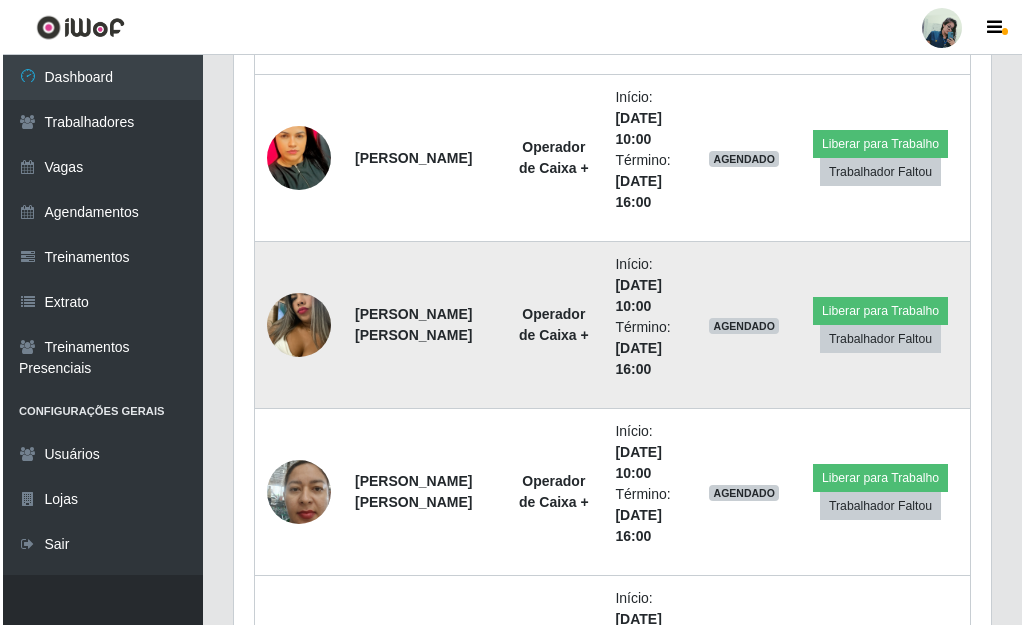 scroll, scrollTop: 999585, scrollLeft: 999255, axis: both 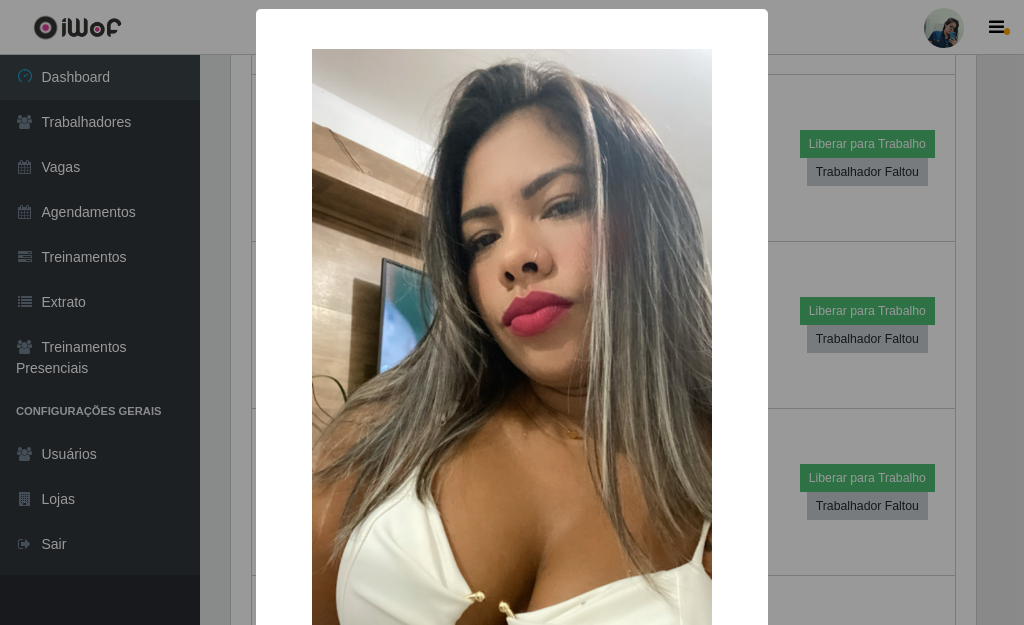 click on "× OK Cancel" at bounding box center [512, 443] 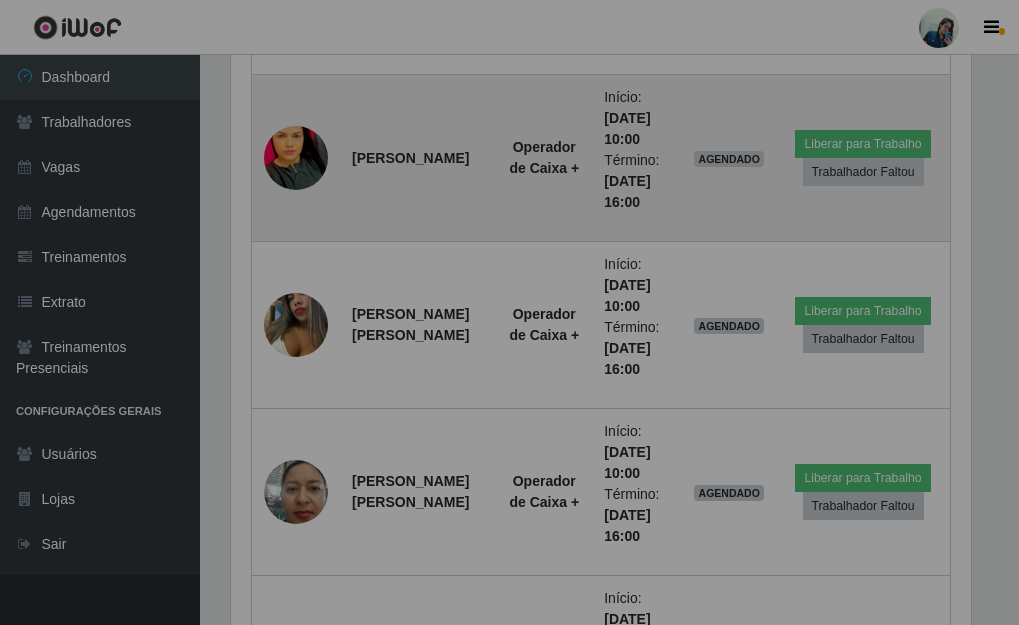 scroll, scrollTop: 999585, scrollLeft: 999243, axis: both 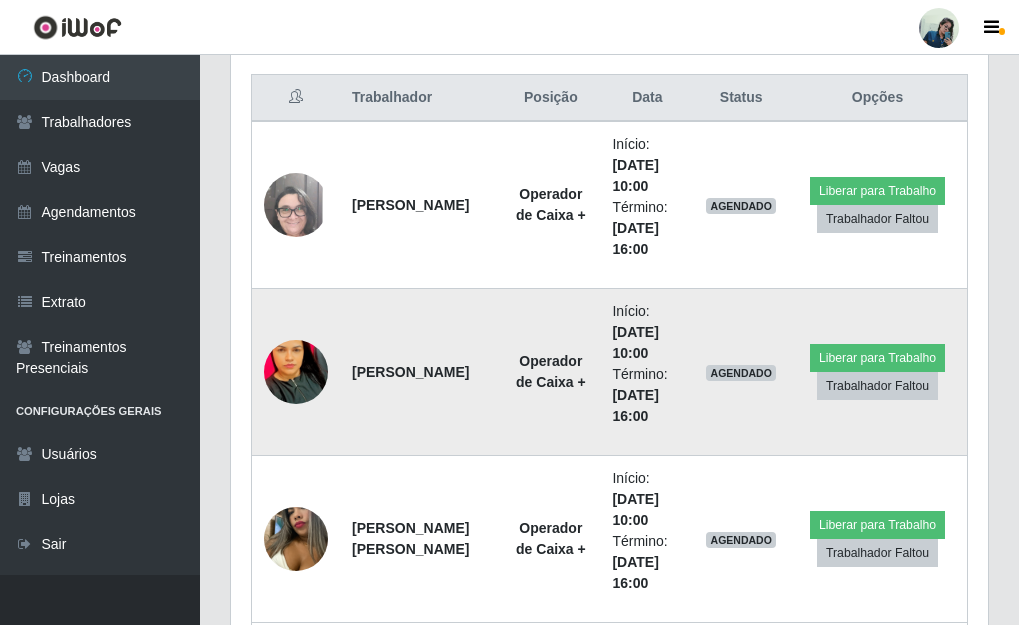 click at bounding box center [296, 372] 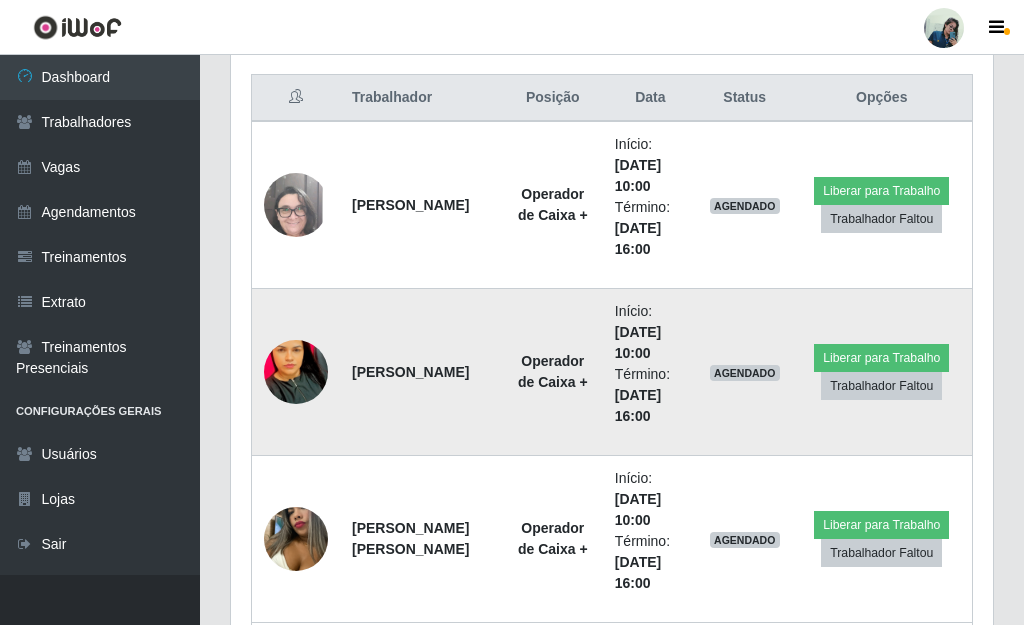scroll, scrollTop: 999585, scrollLeft: 999255, axis: both 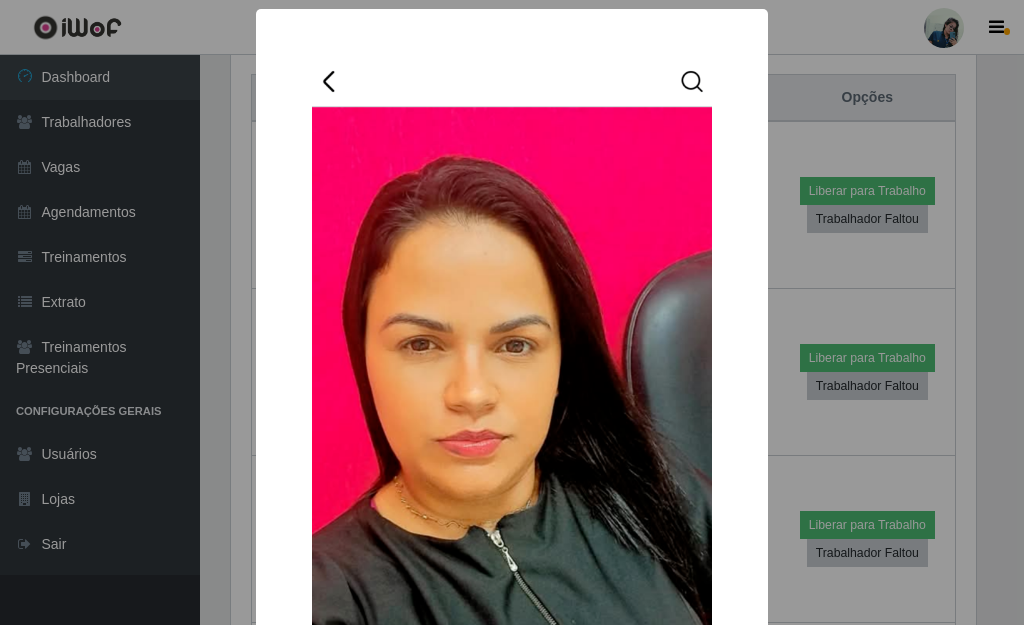 click on "× OK Cancel" at bounding box center [512, 312] 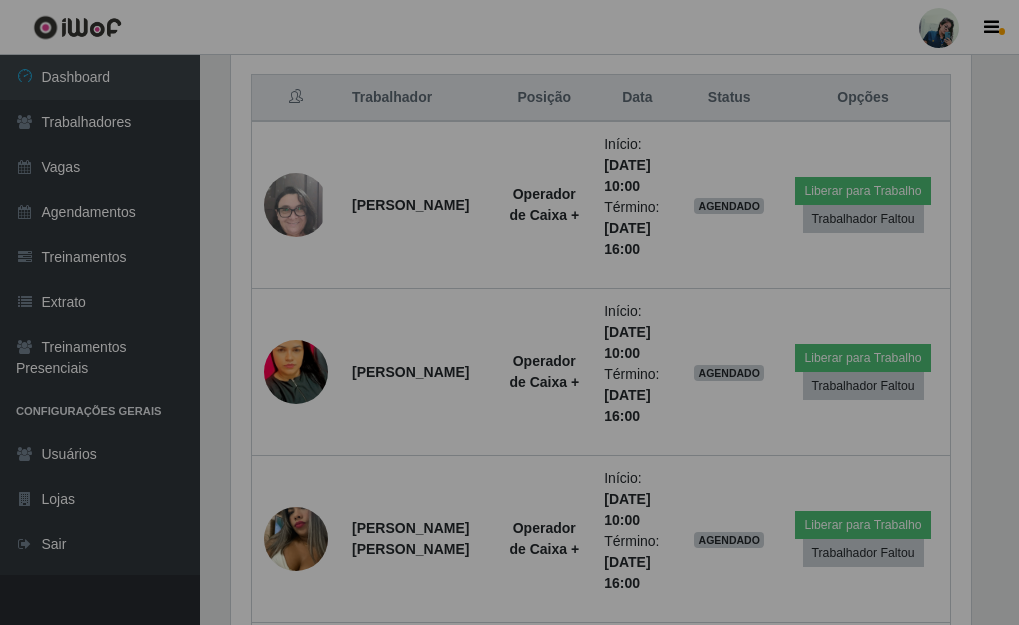 scroll, scrollTop: 999585, scrollLeft: 999243, axis: both 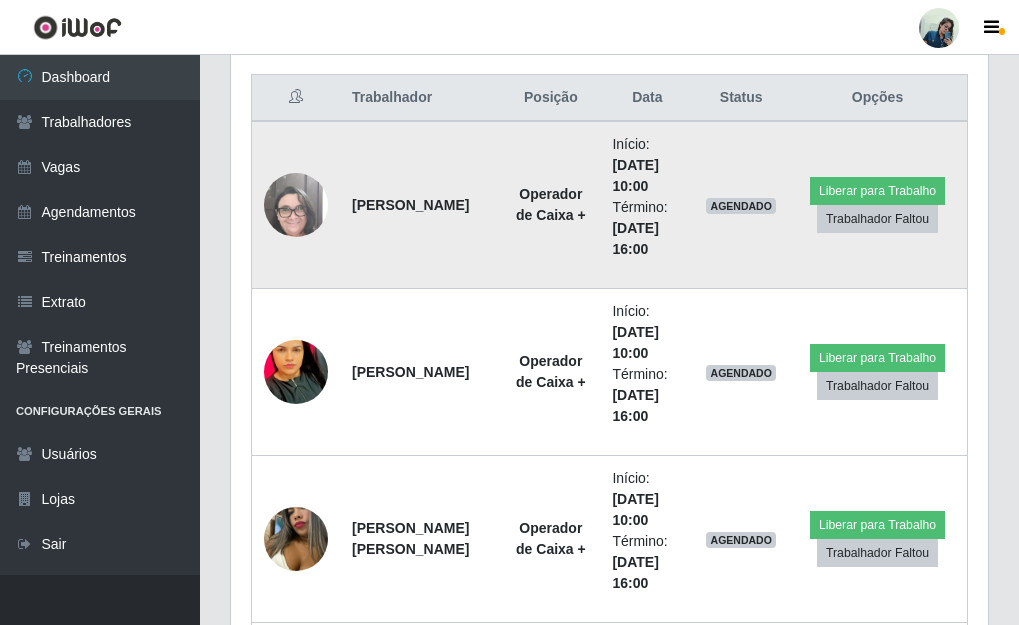 click on "[PERSON_NAME]" at bounding box center (420, 205) 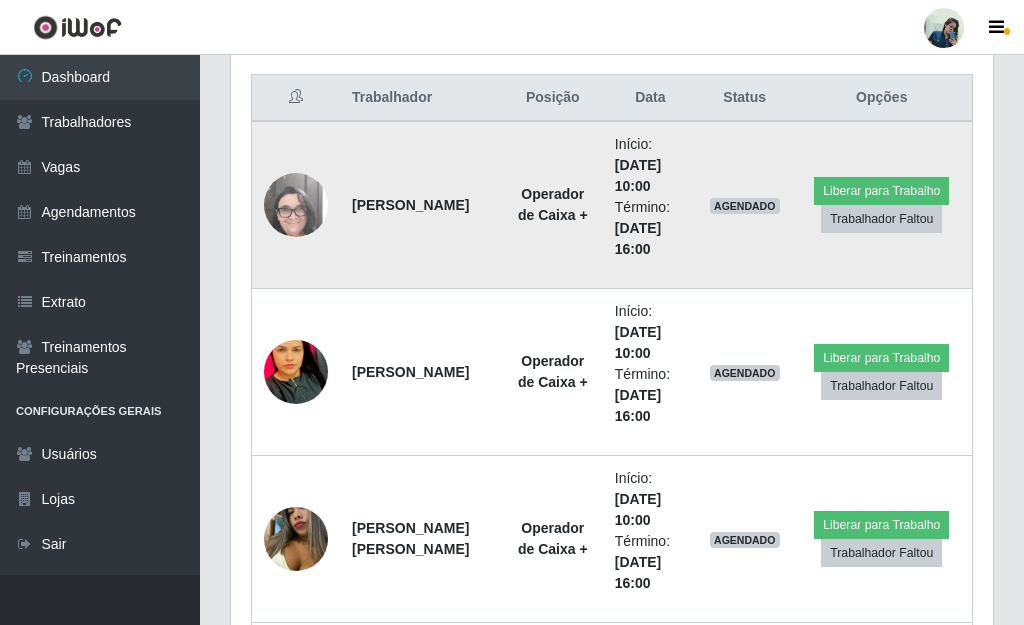 scroll, scrollTop: 999585, scrollLeft: 999255, axis: both 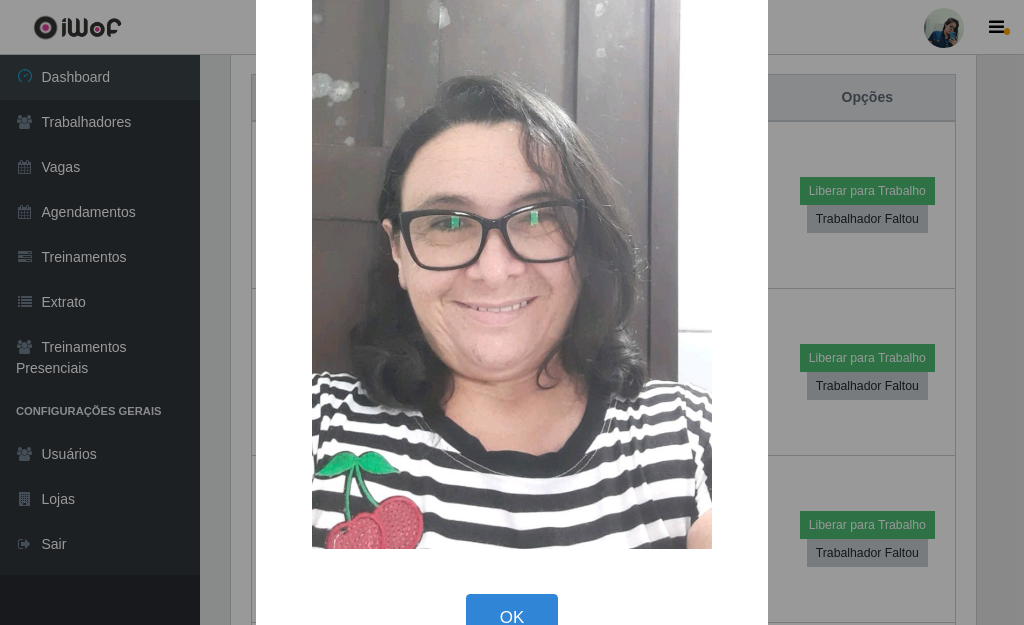 click on "× OK Cancel" at bounding box center (512, 312) 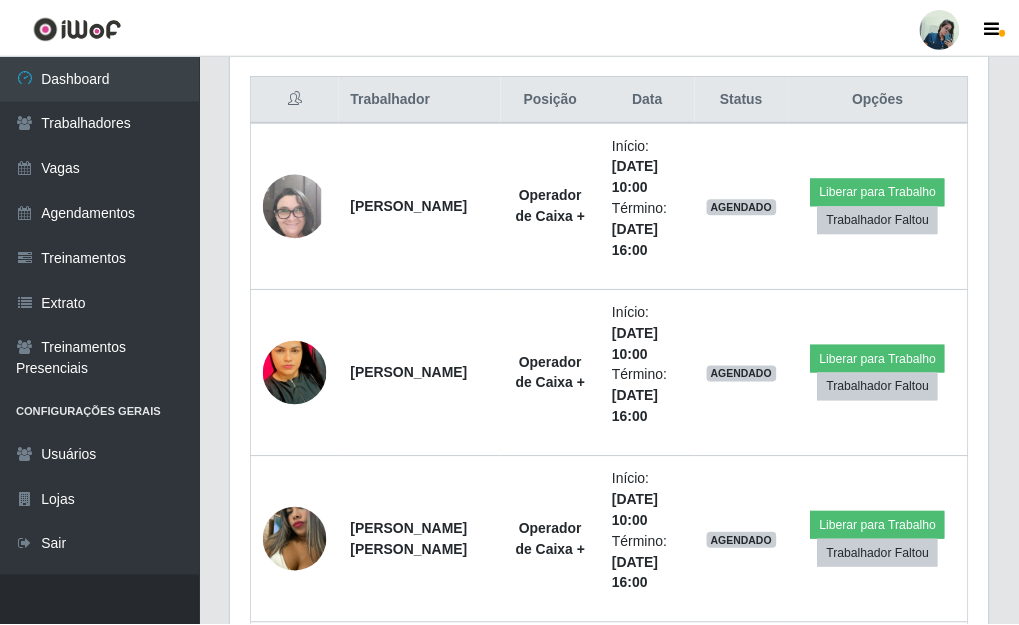 scroll, scrollTop: 999585, scrollLeft: 999243, axis: both 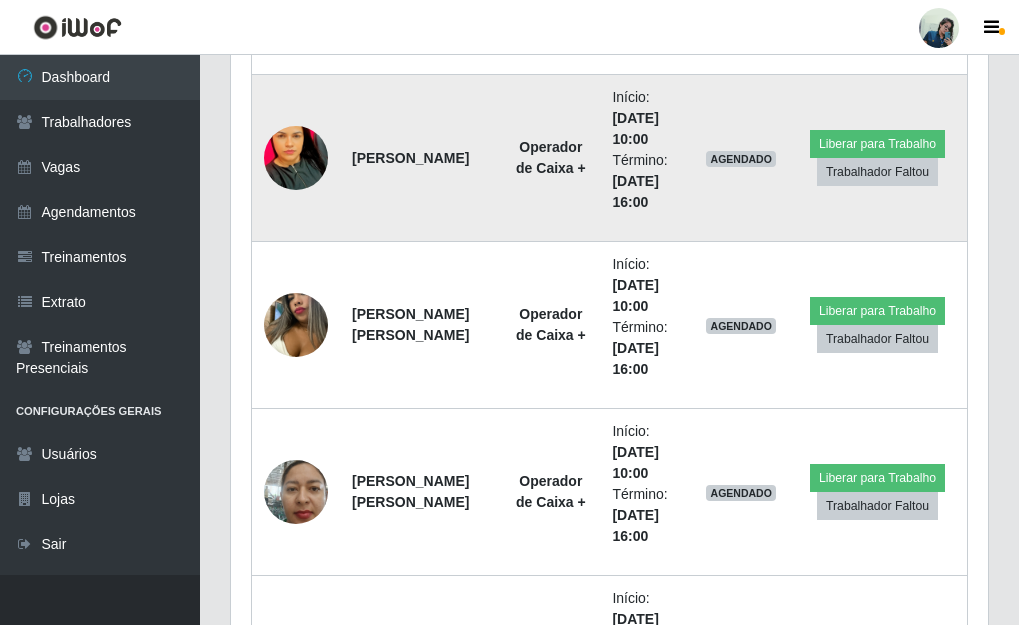 click at bounding box center [296, 158] 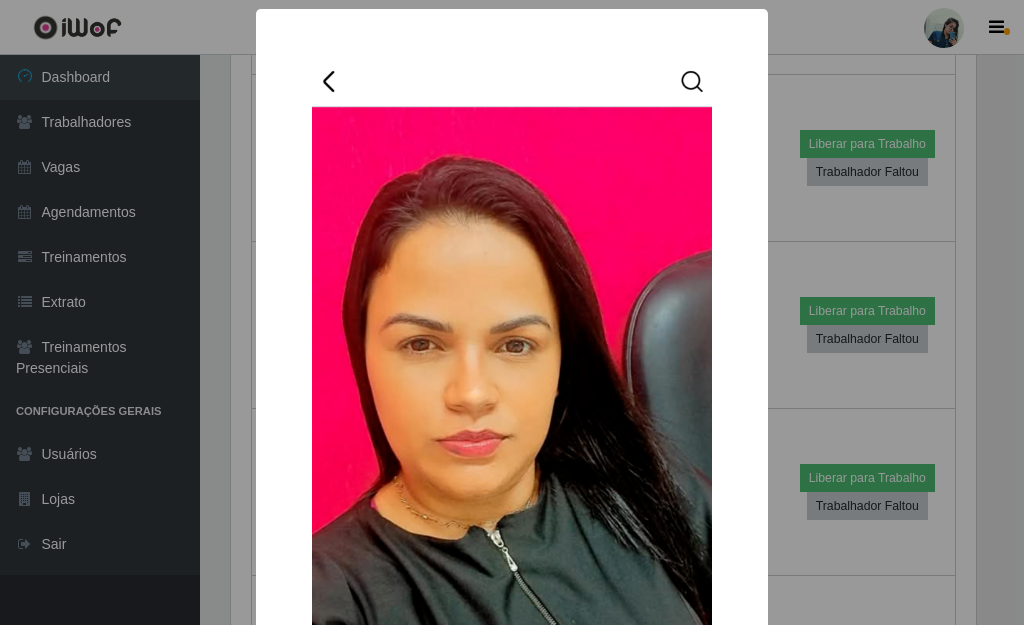 click on "× OK Cancel" at bounding box center [512, 312] 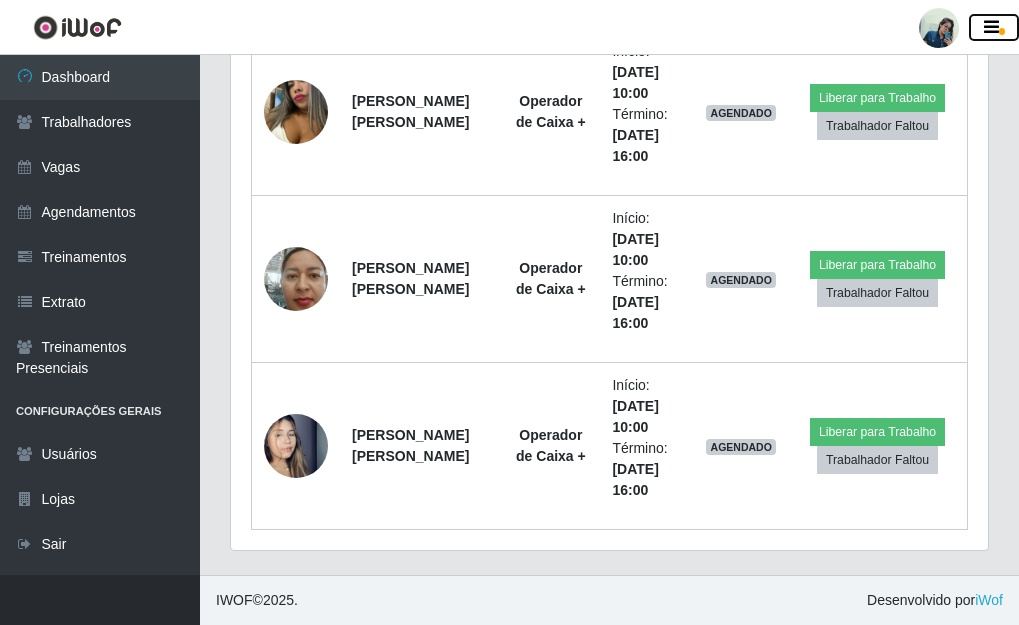 click at bounding box center (994, 28) 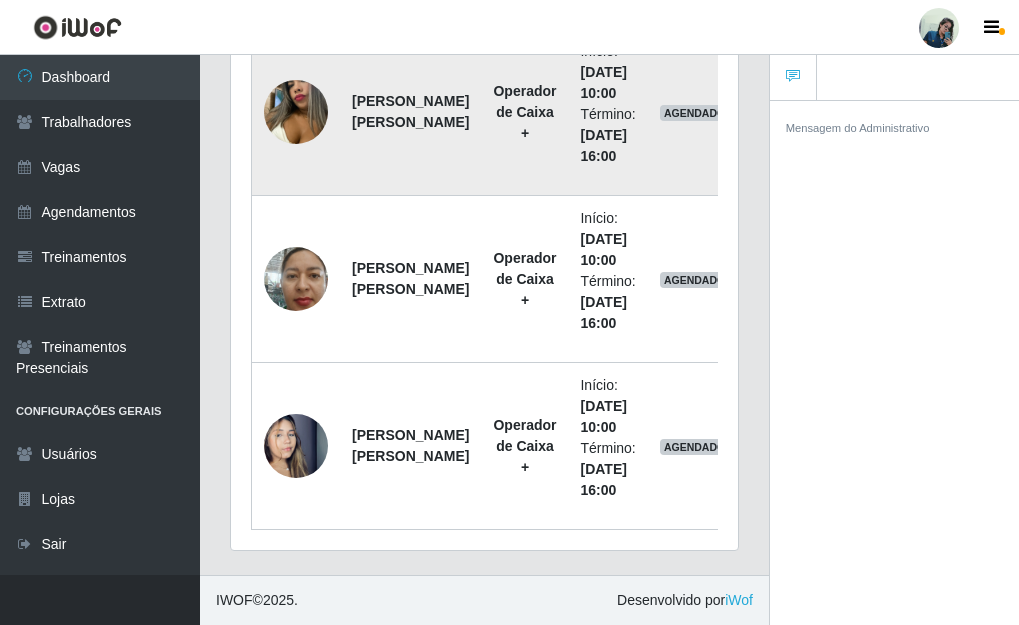 click at bounding box center (296, 112) 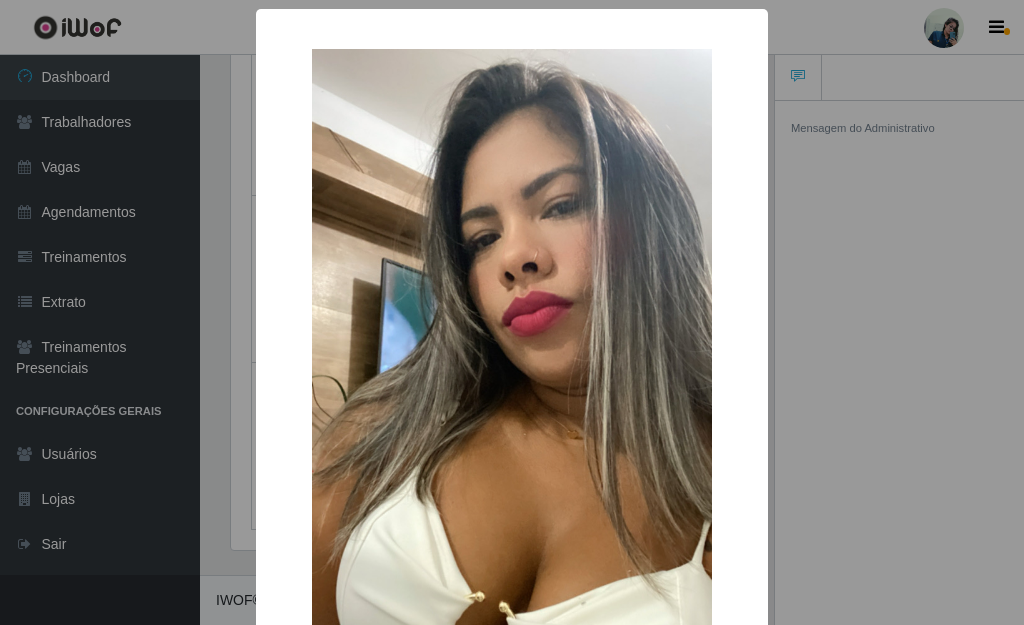 click on "× OK Cancel" at bounding box center (512, 312) 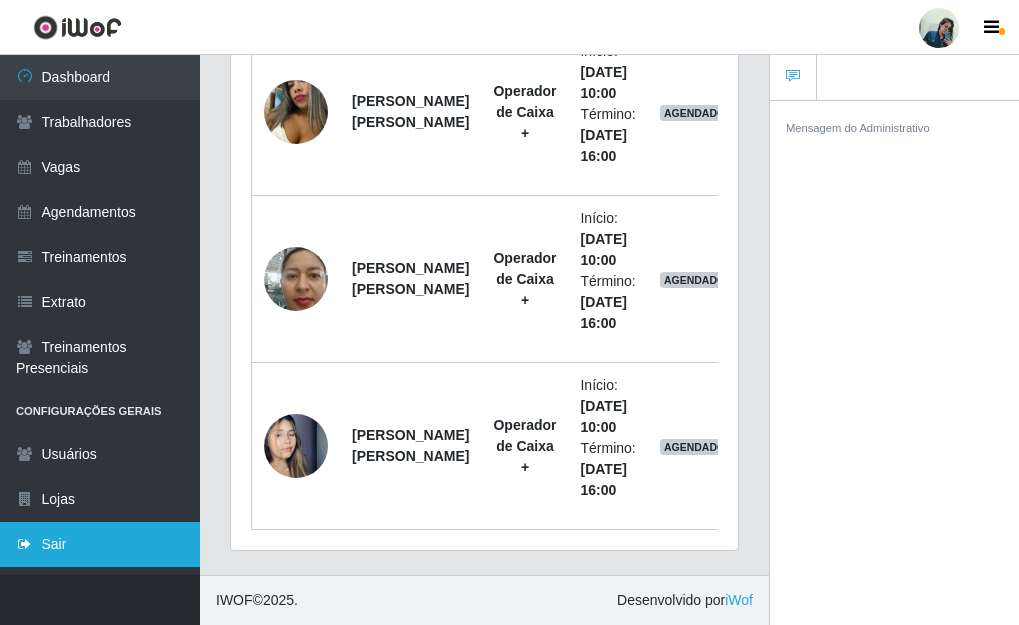 click on "Sair" at bounding box center [100, 544] 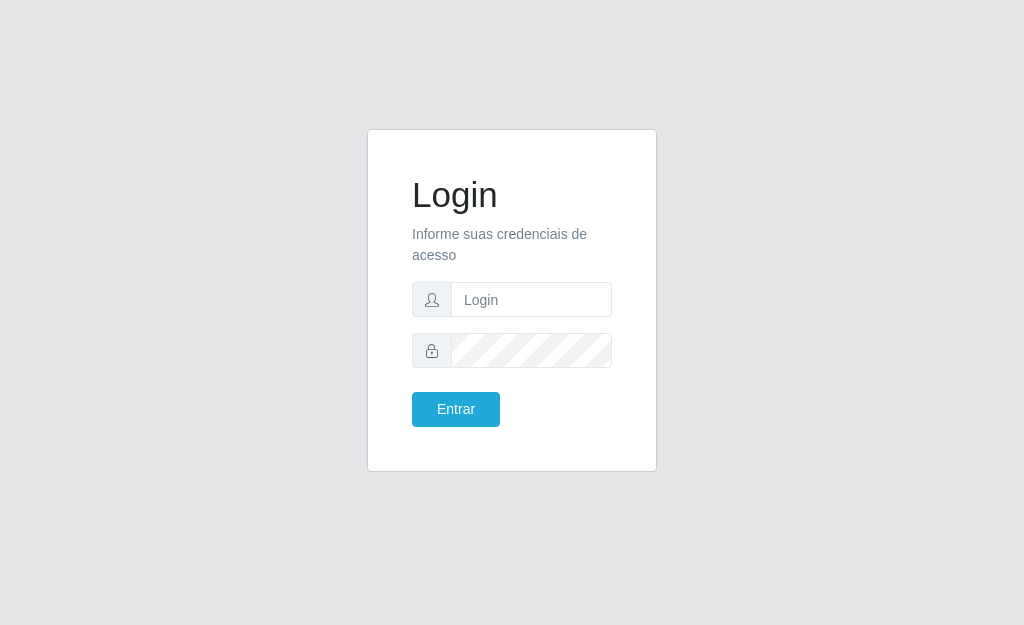 scroll, scrollTop: 0, scrollLeft: 0, axis: both 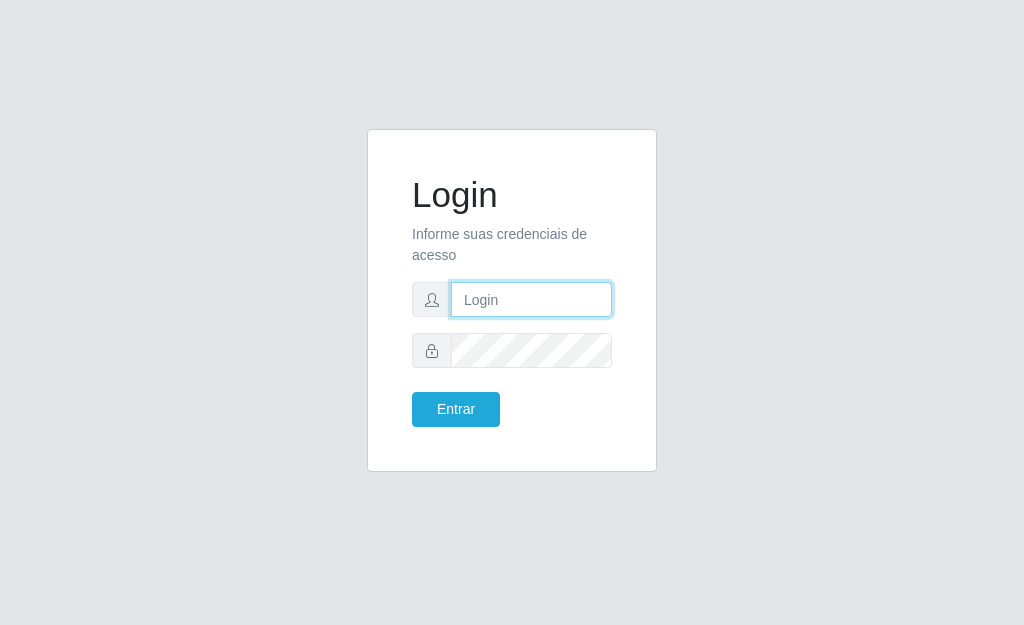 click at bounding box center (531, 299) 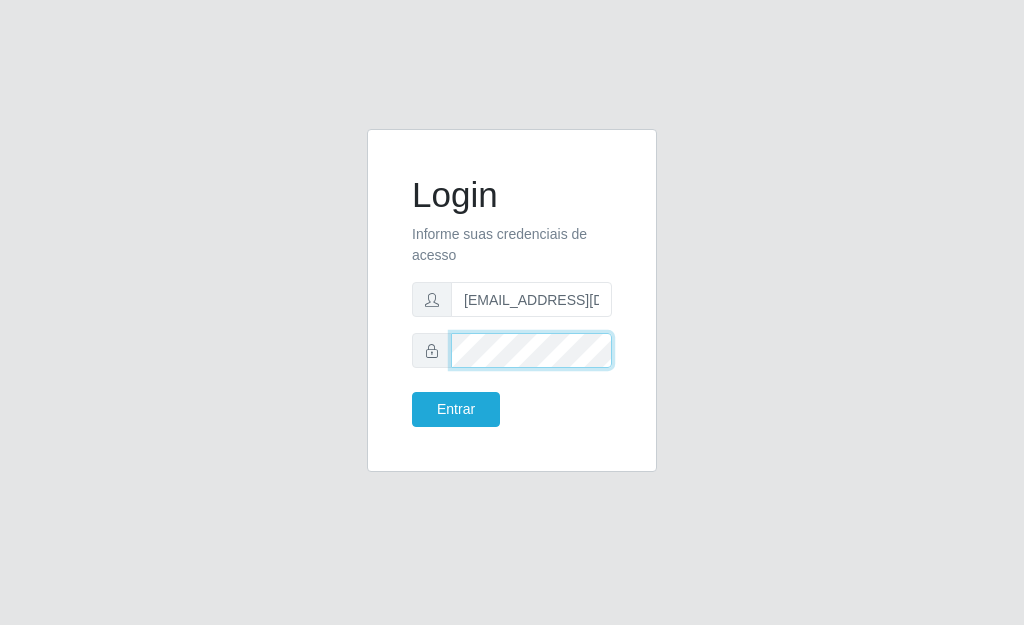 click on "Entrar" at bounding box center (456, 409) 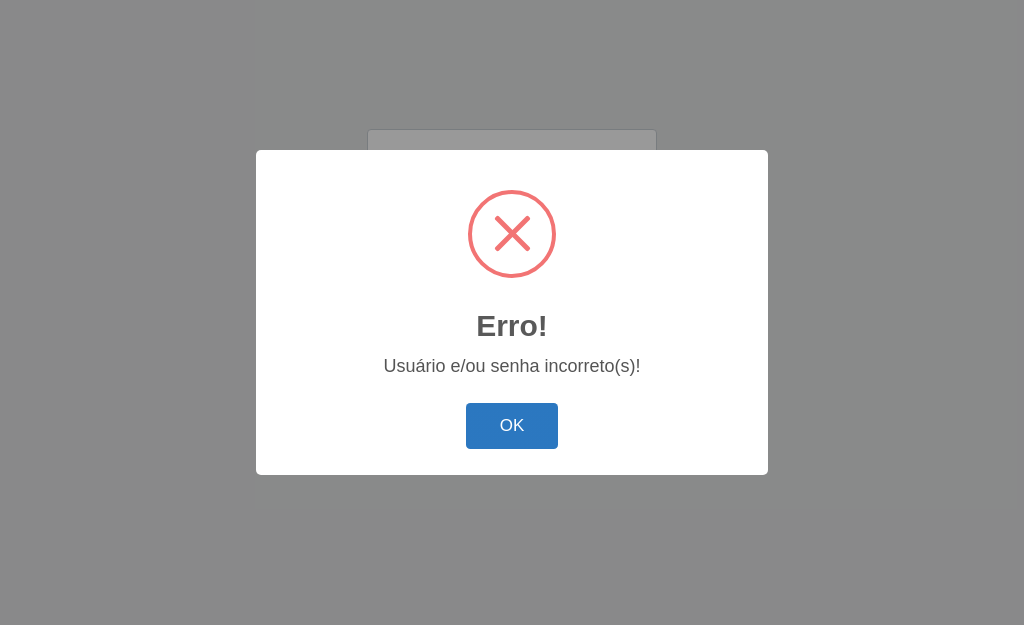click on "OK" at bounding box center [512, 426] 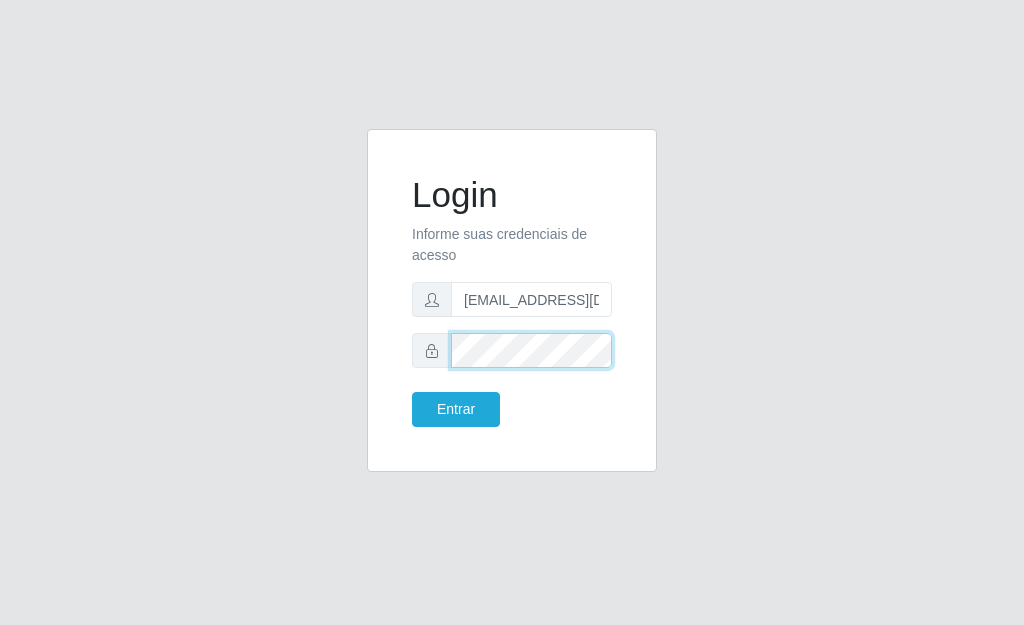click on "Entrar" at bounding box center [456, 409] 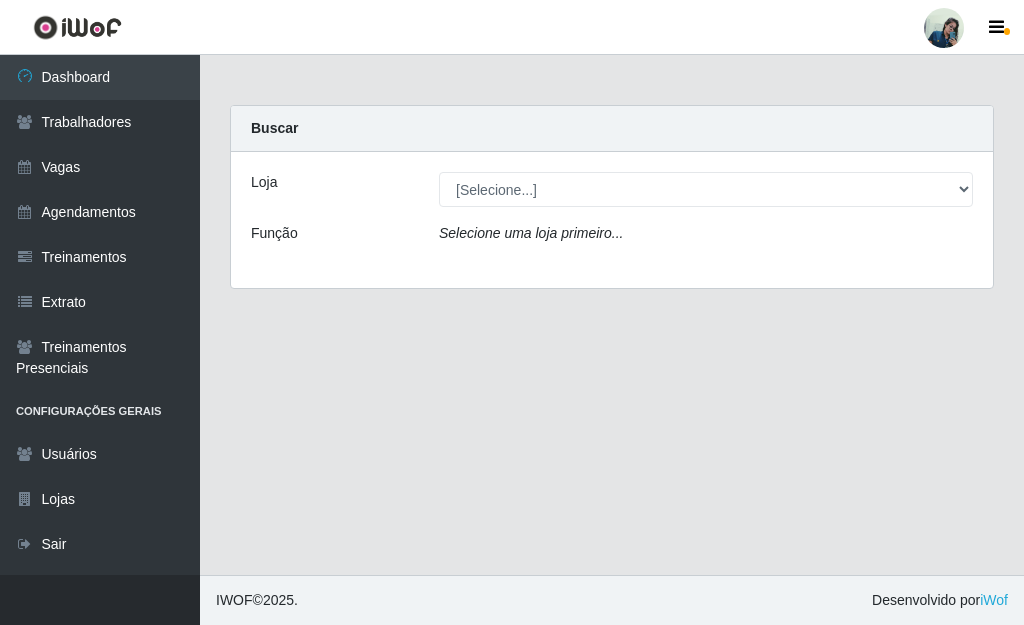 click on "Carregando...  Buscar Loja [Selecione...] Iskisita Atakado - Alecrim Função Selecione uma loja primeiro..." at bounding box center [612, 315] 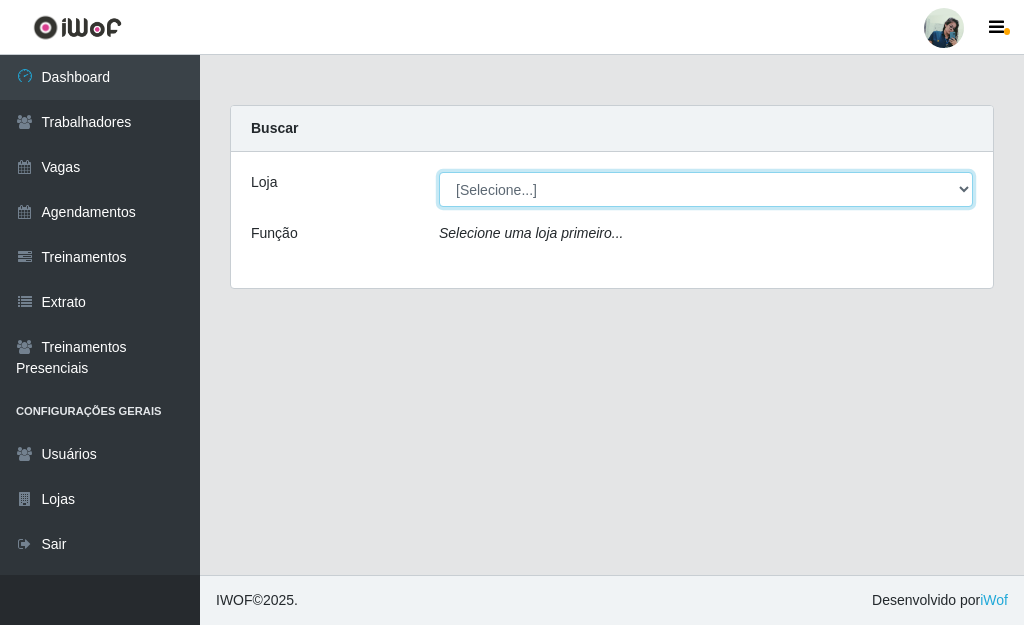 click on "[Selecione...] [PERSON_NAME]" at bounding box center (706, 189) 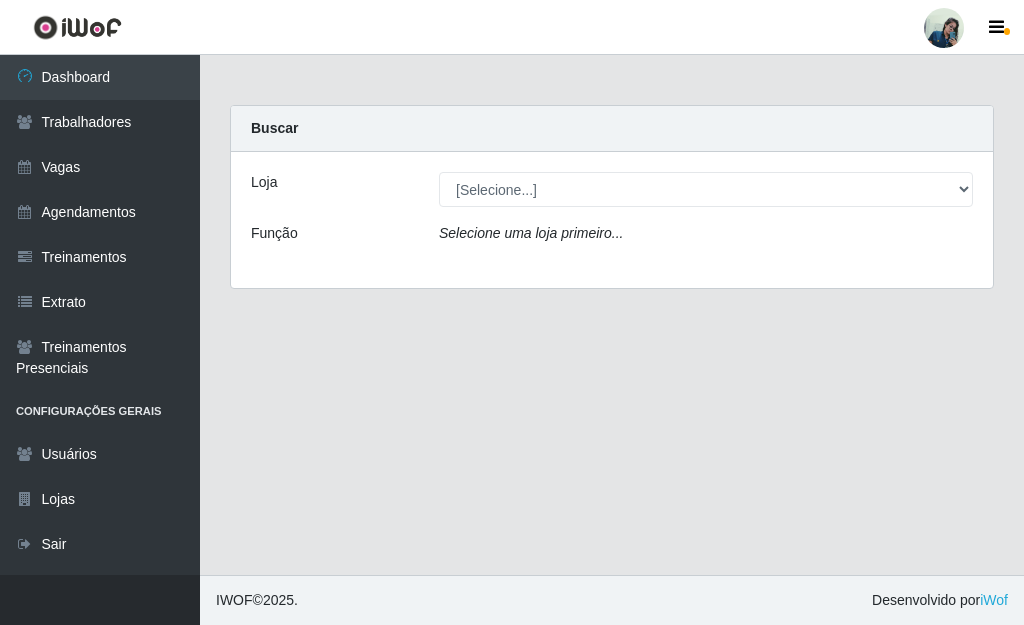 click on "Carregando...  Buscar Loja [Selecione...] Iskisita Atakado - Alecrim Função Selecione uma loja primeiro..." at bounding box center (612, 315) 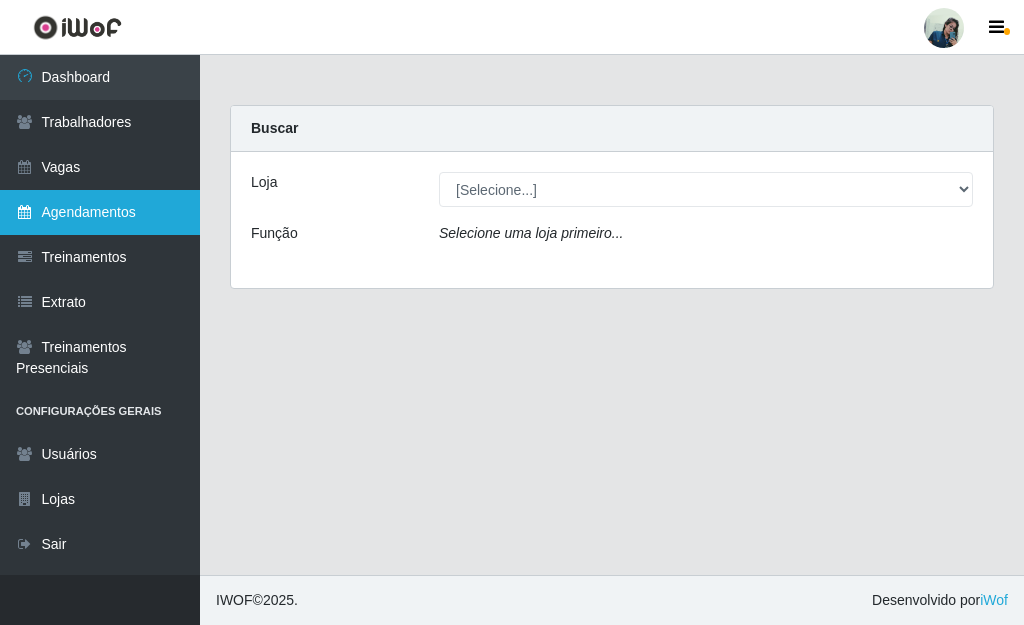 click on "Agendamentos" at bounding box center [100, 212] 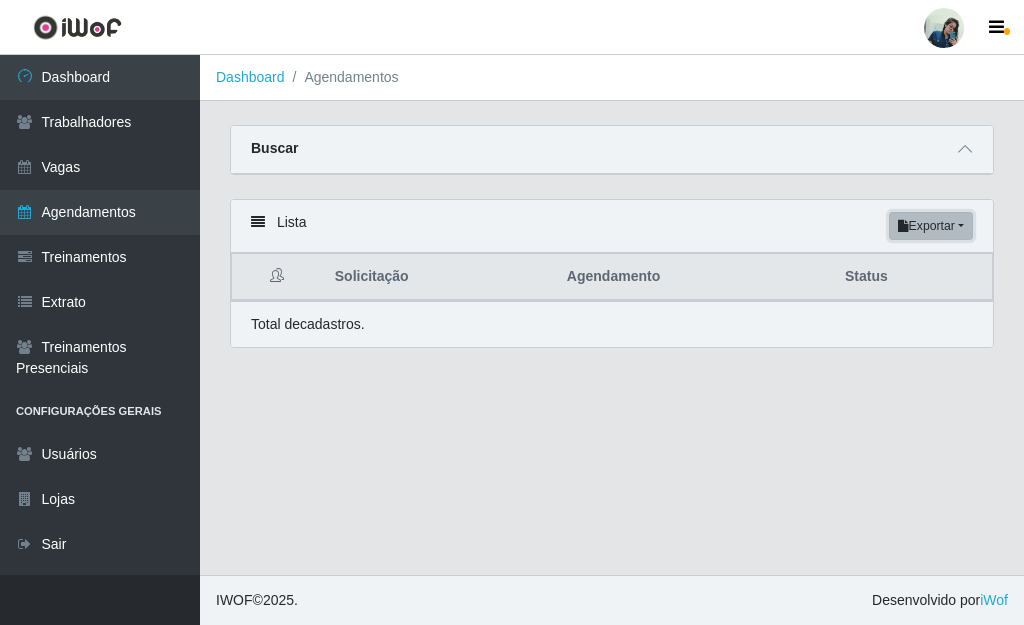 click on "Exportar" at bounding box center (931, 226) 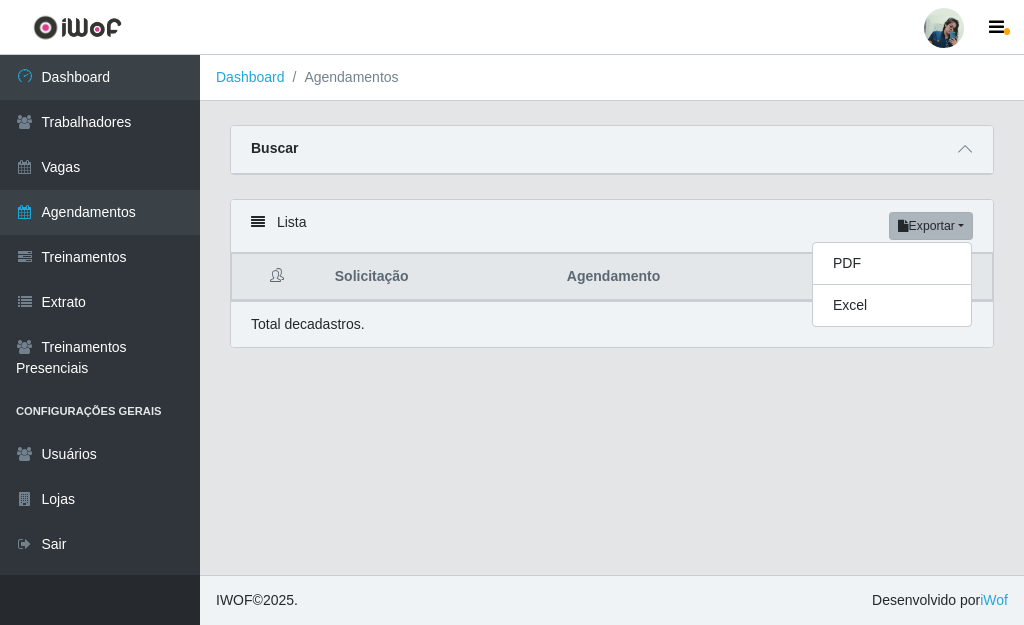 click on "Dashboard Agendamentos  Carregando...  Buscar Início em Término em Status [Selecione...] AGENDADO AGUARDANDO LIBERAR EM ANDAMENTO EM REVISÃO FINALIZADO CANCELADO FALTA Loja [Selecione...] Iskisita Atakado - Alecrim Função Selecione uma loja primeiro...  Confirmar   Lista  Exportar PDF Excel Solicitação Agendamento Status Total de   cadastros." at bounding box center (612, 315) 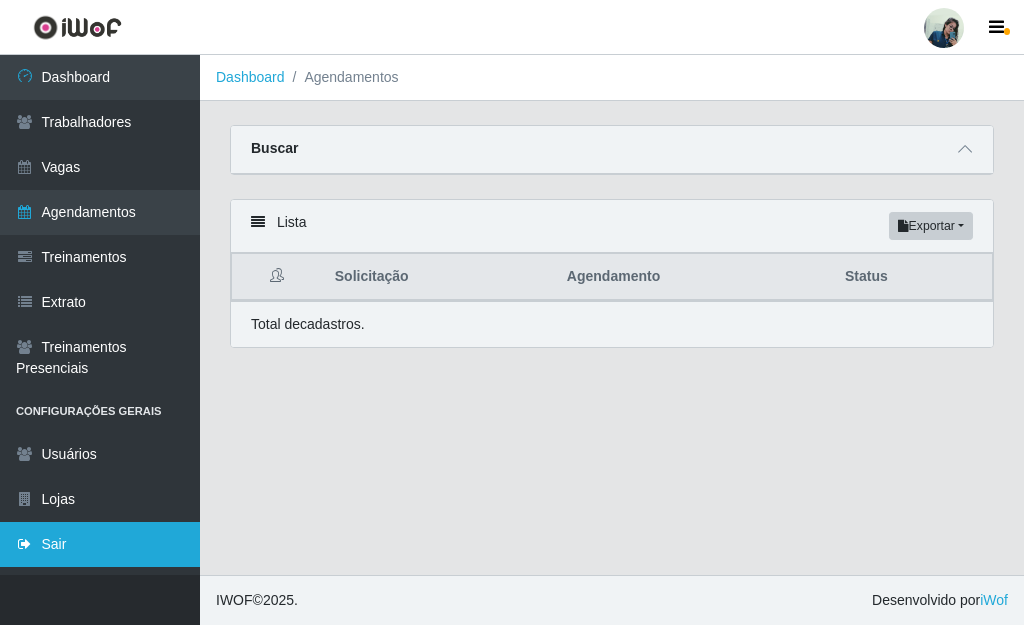 click on "Sair" at bounding box center (100, 544) 